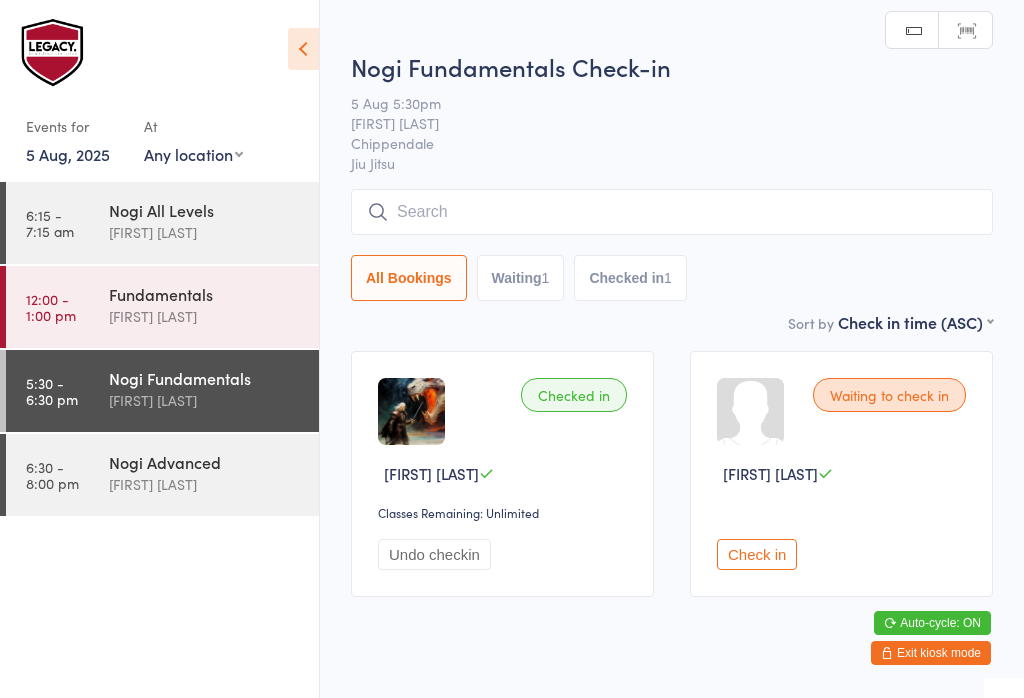 scroll, scrollTop: 0, scrollLeft: 0, axis: both 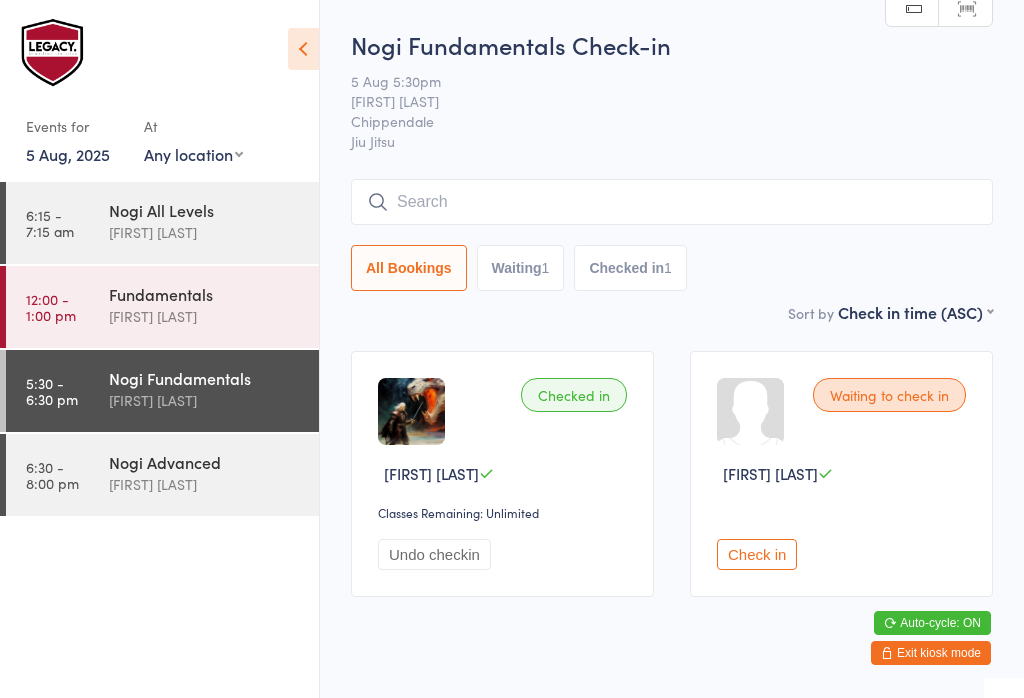 click at bounding box center [672, 202] 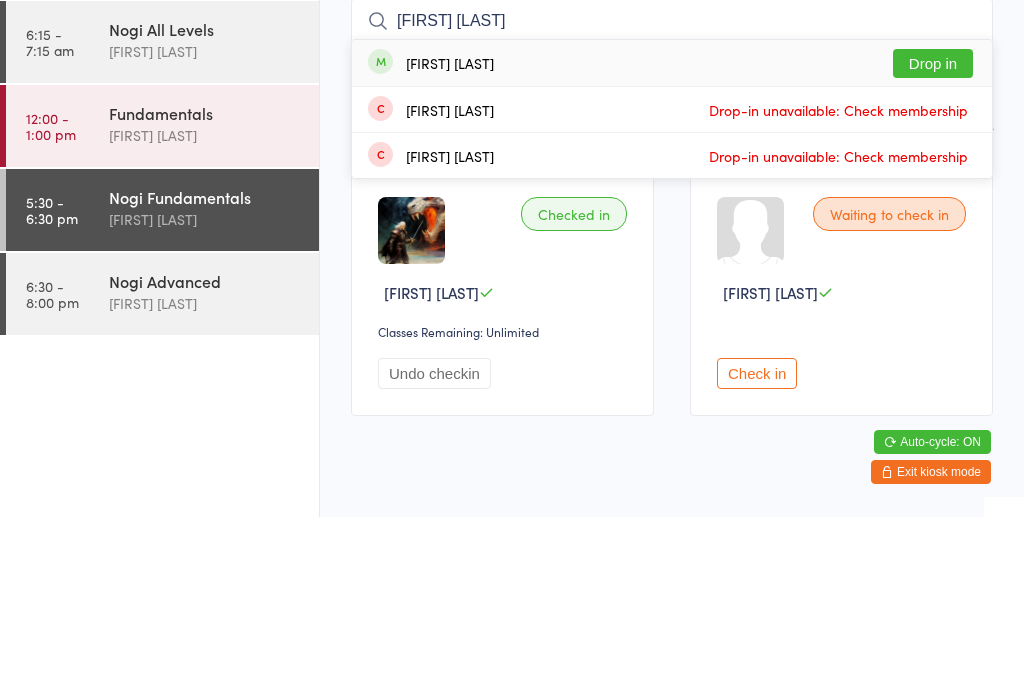 scroll, scrollTop: 49, scrollLeft: 0, axis: vertical 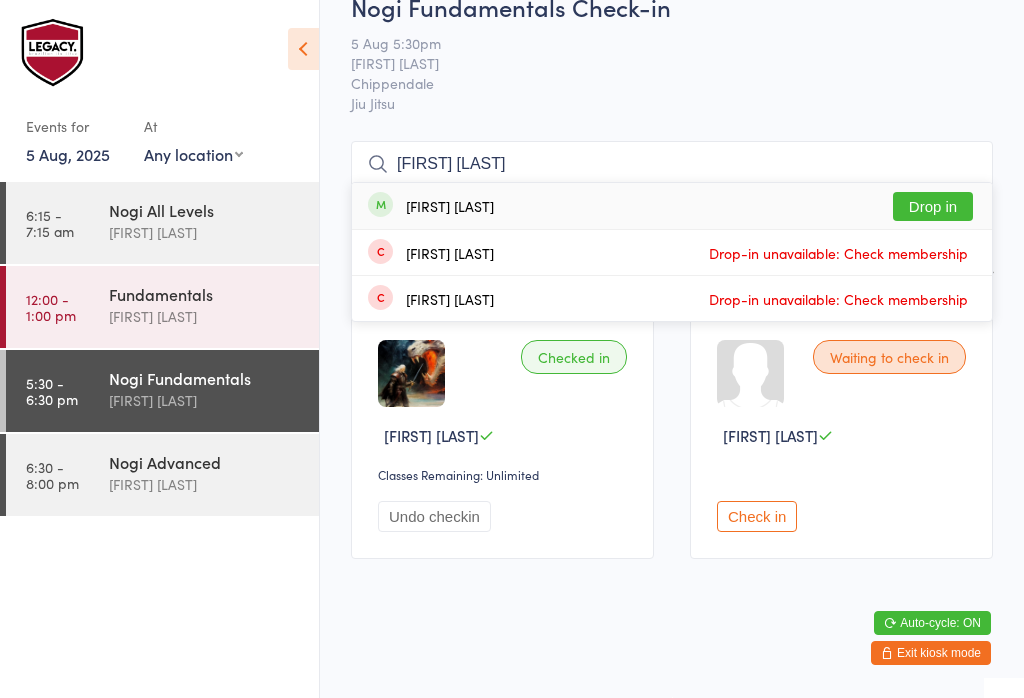 type on "[FIRST] [LAST]" 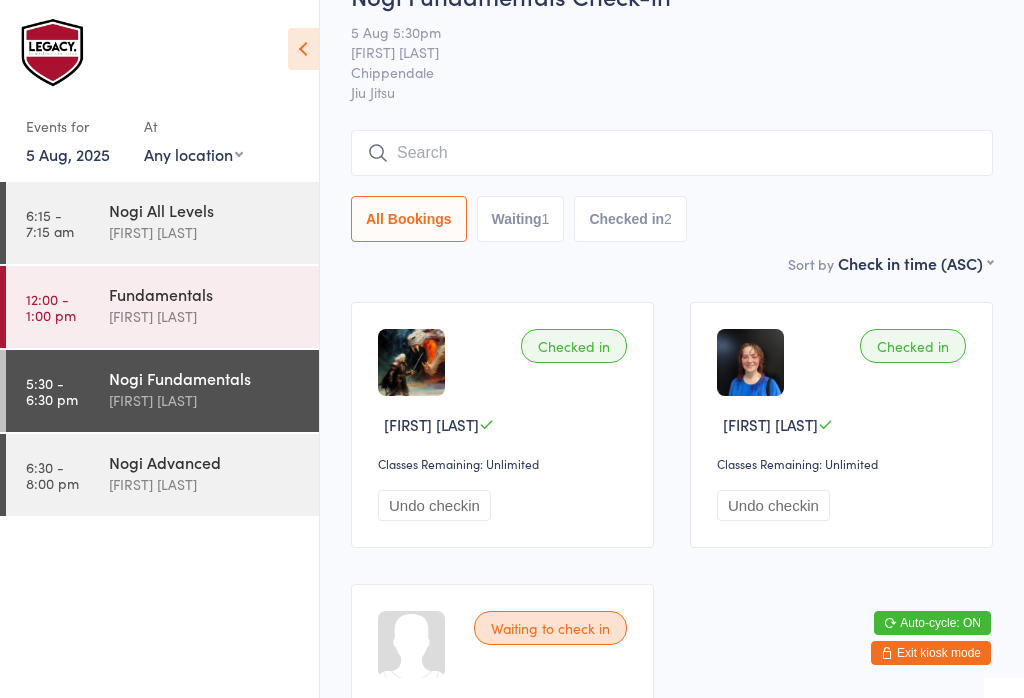 click at bounding box center (672, 153) 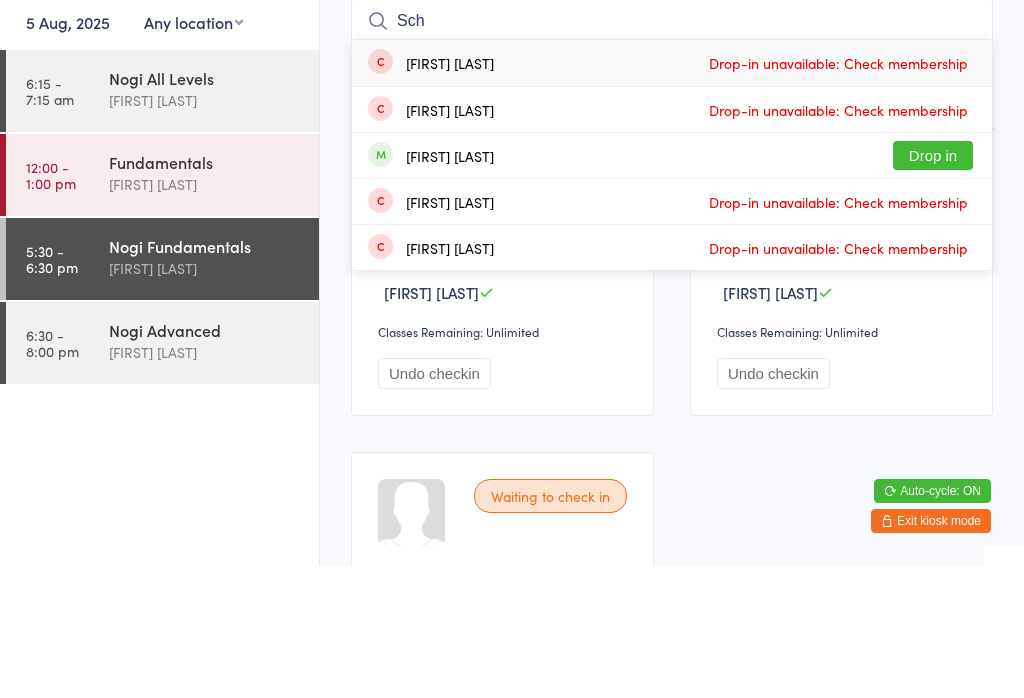 type on "Sch" 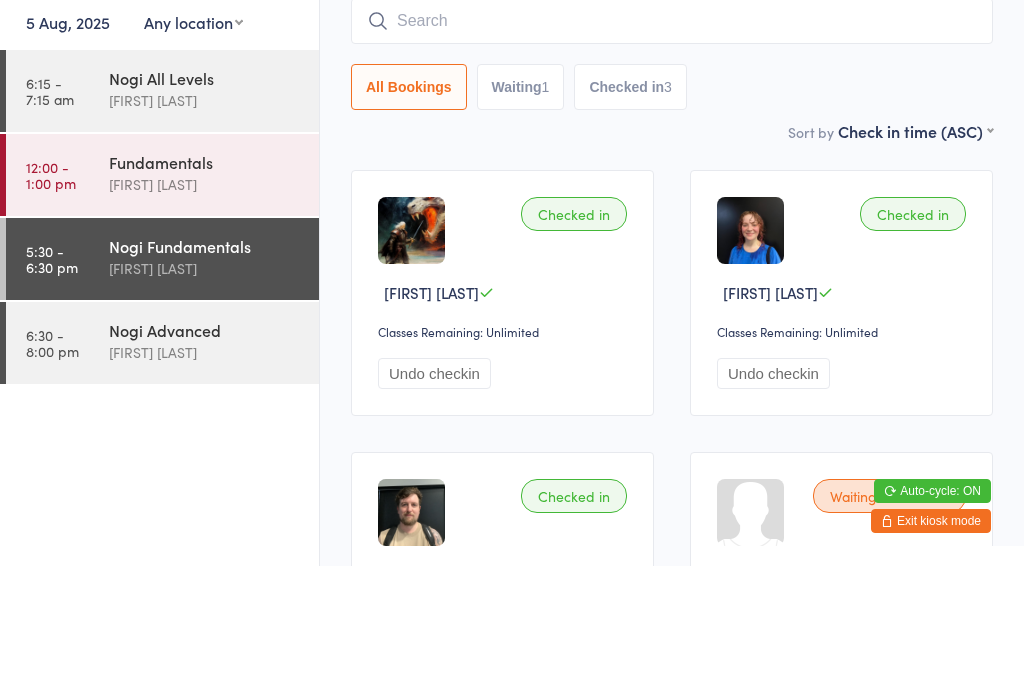 click on "[CLASS] [LEVEL] [DATE] [TIME]  [FIRST] [LAST]  [LOCATION]  [ACTIVITY]  [STATUS] [COUNT] [COUNT]  [COUNT]" at bounding box center (672, 115) 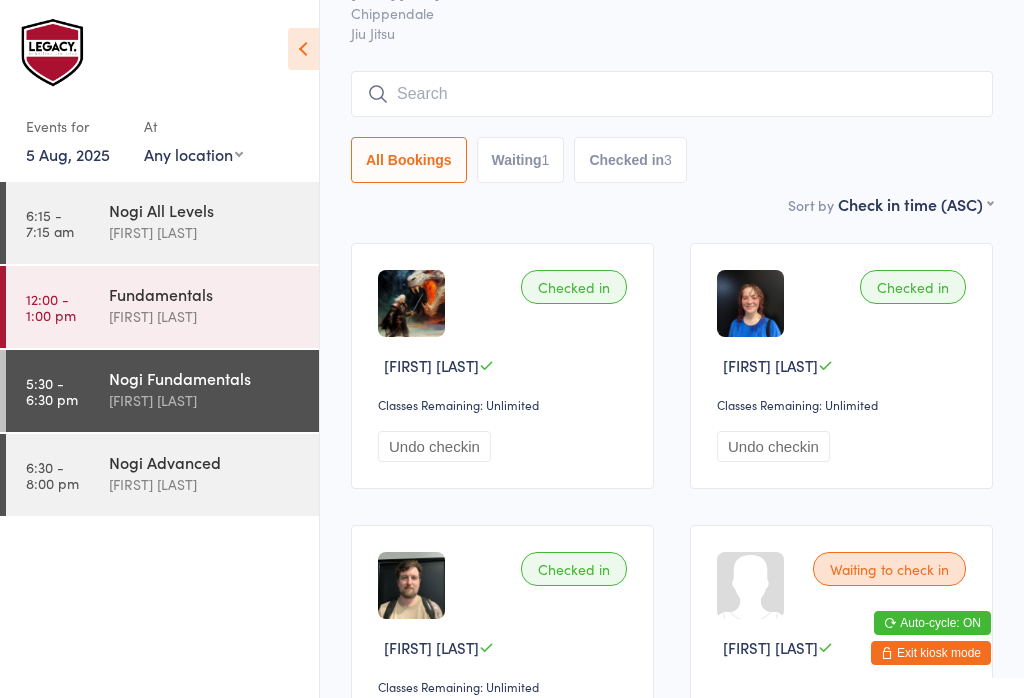 scroll, scrollTop: 104, scrollLeft: 0, axis: vertical 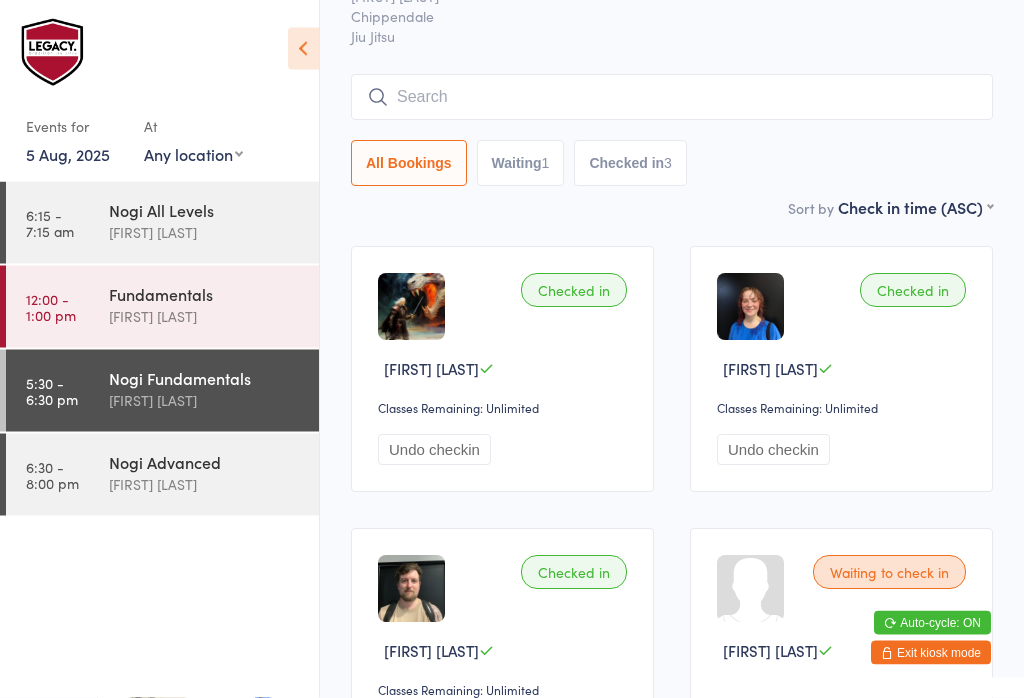 click at bounding box center (672, 98) 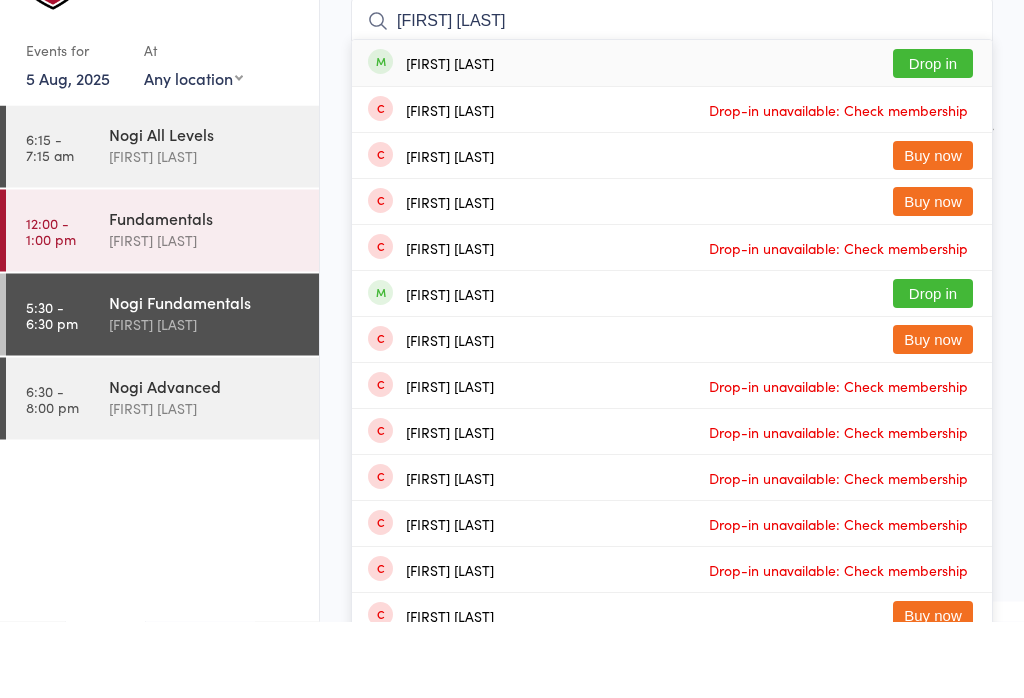 type on "[FIRST] [LAST]" 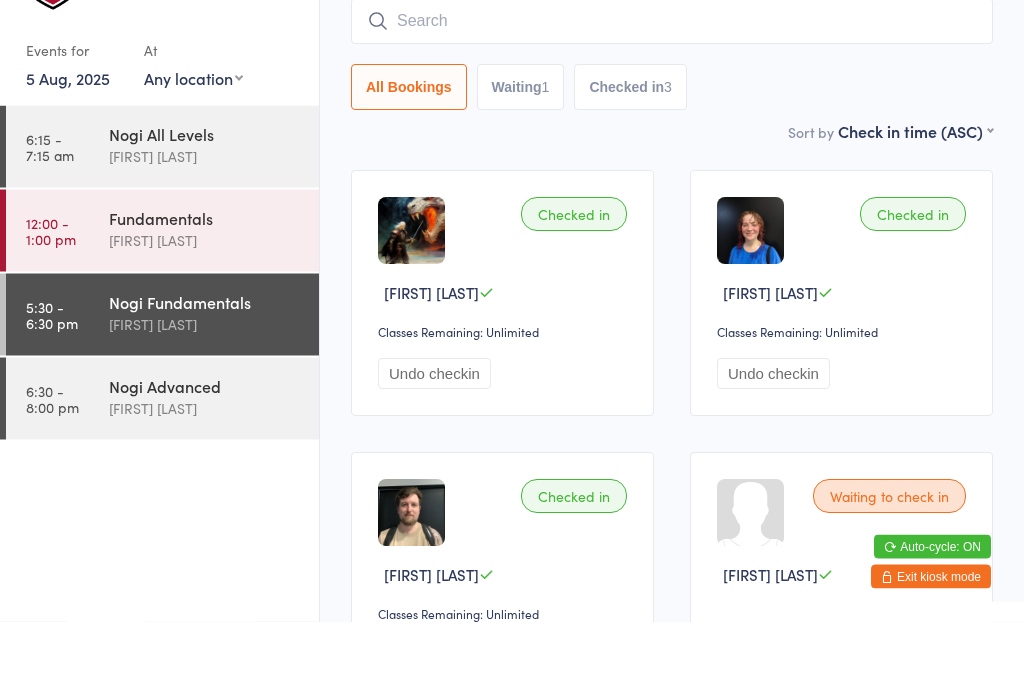 scroll, scrollTop: 181, scrollLeft: 0, axis: vertical 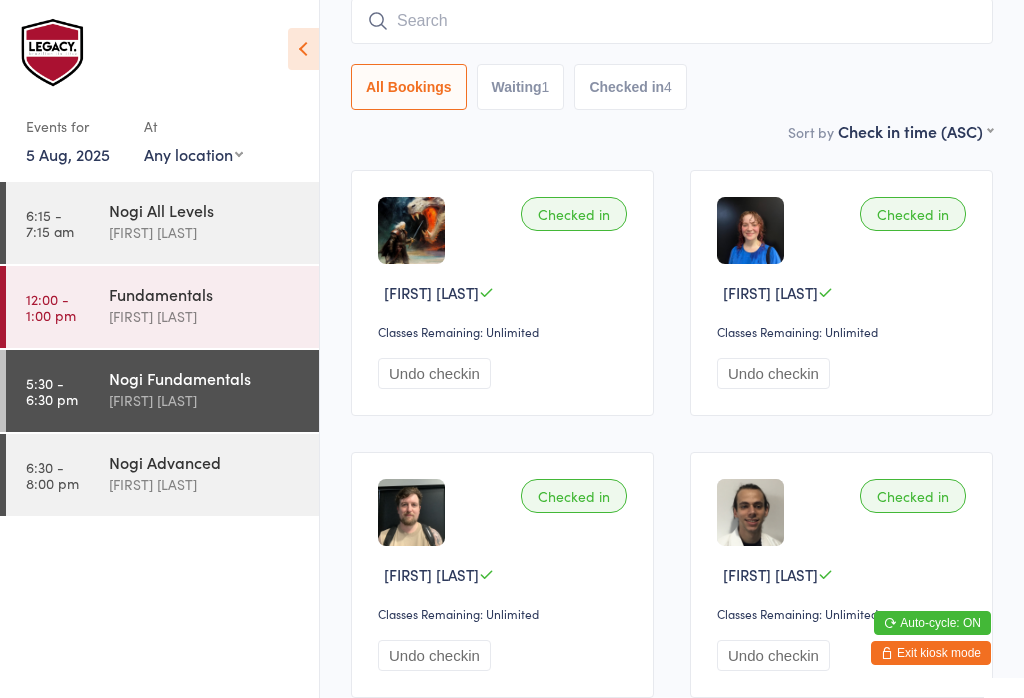 click at bounding box center [672, 21] 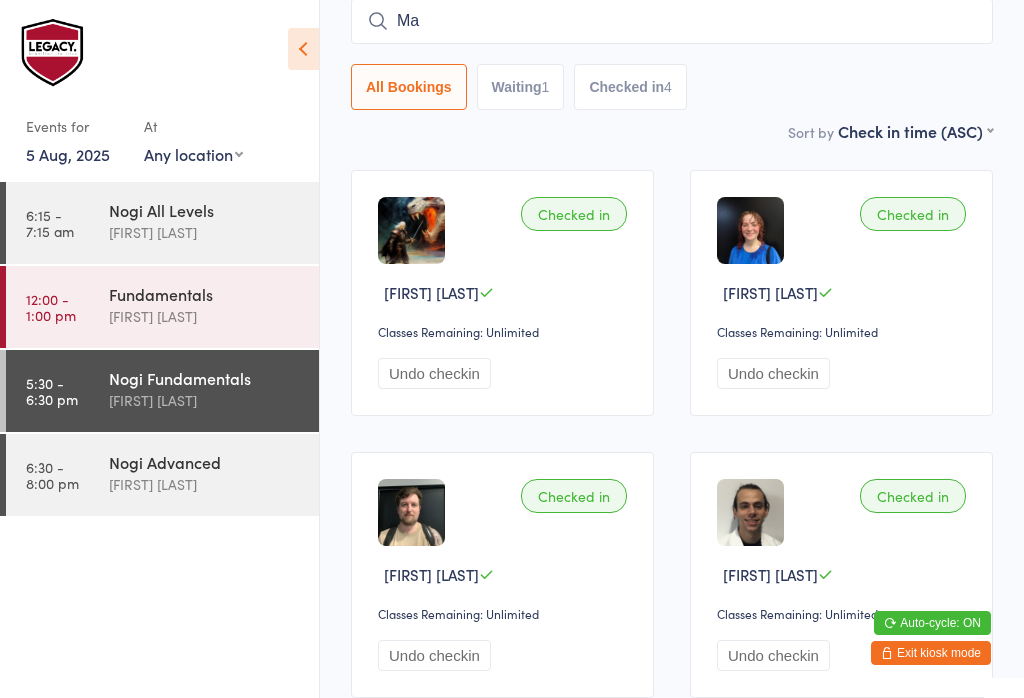type on "M" 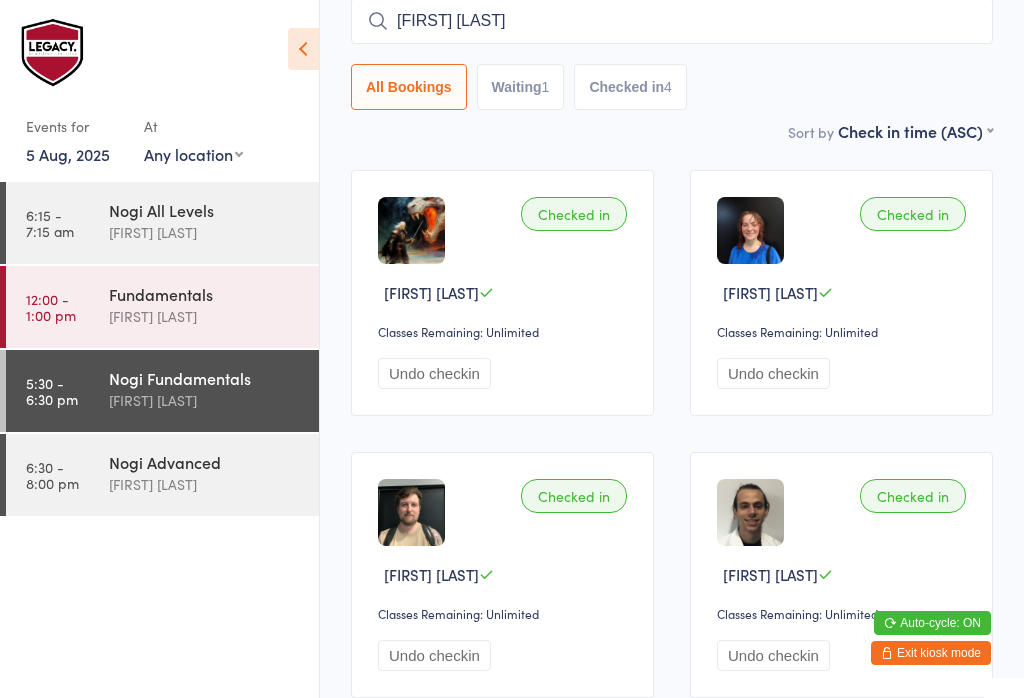 type on "[FIRST] [LAST]" 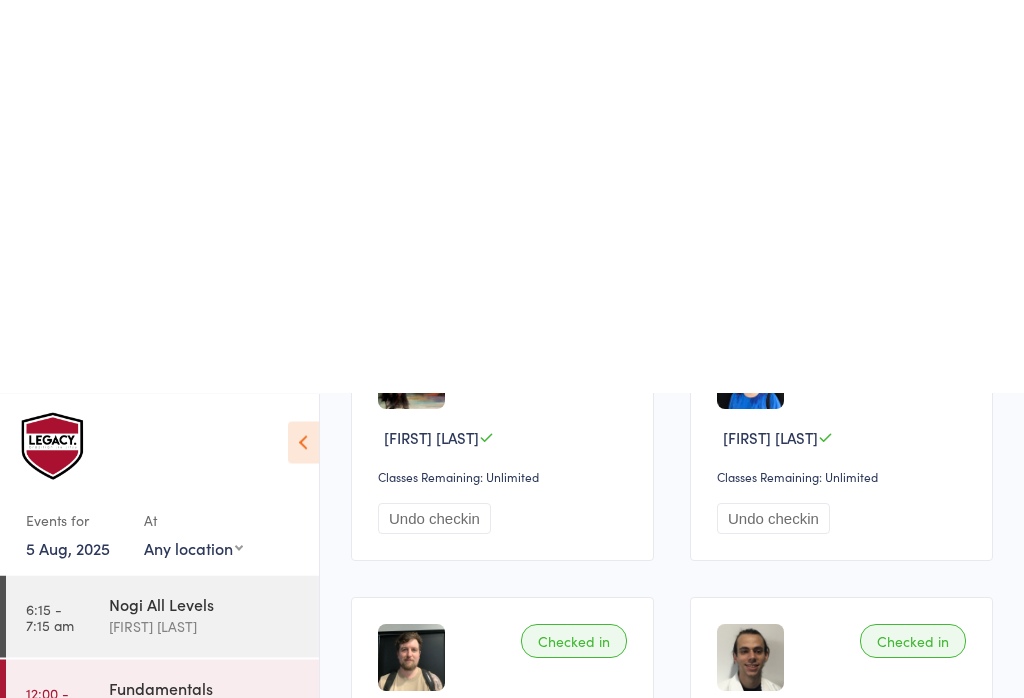 scroll, scrollTop: 0, scrollLeft: 0, axis: both 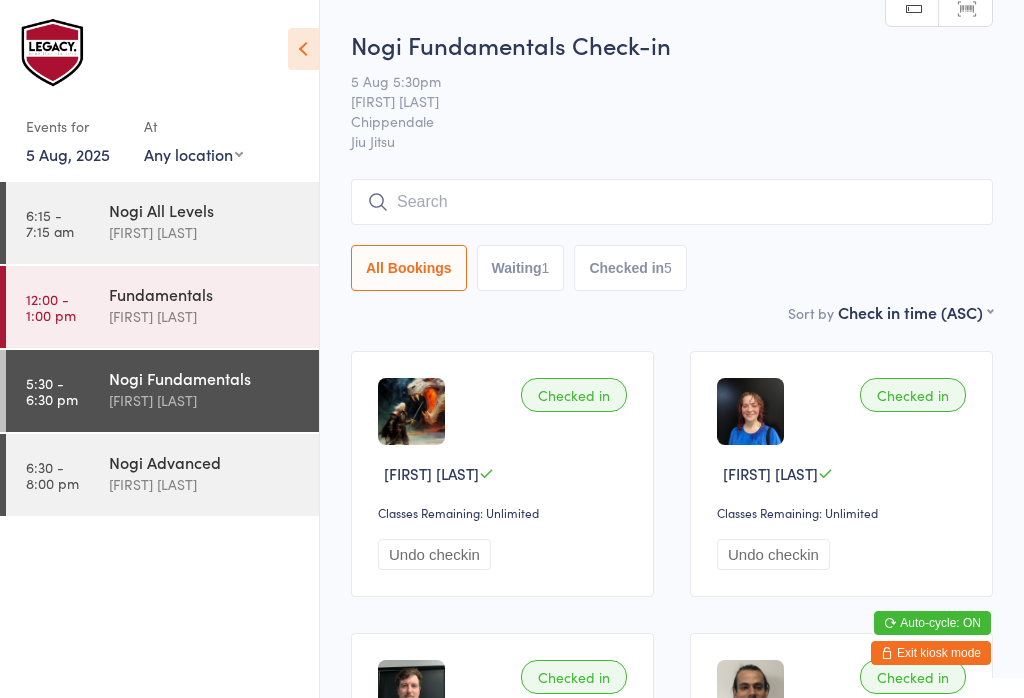click at bounding box center (672, 202) 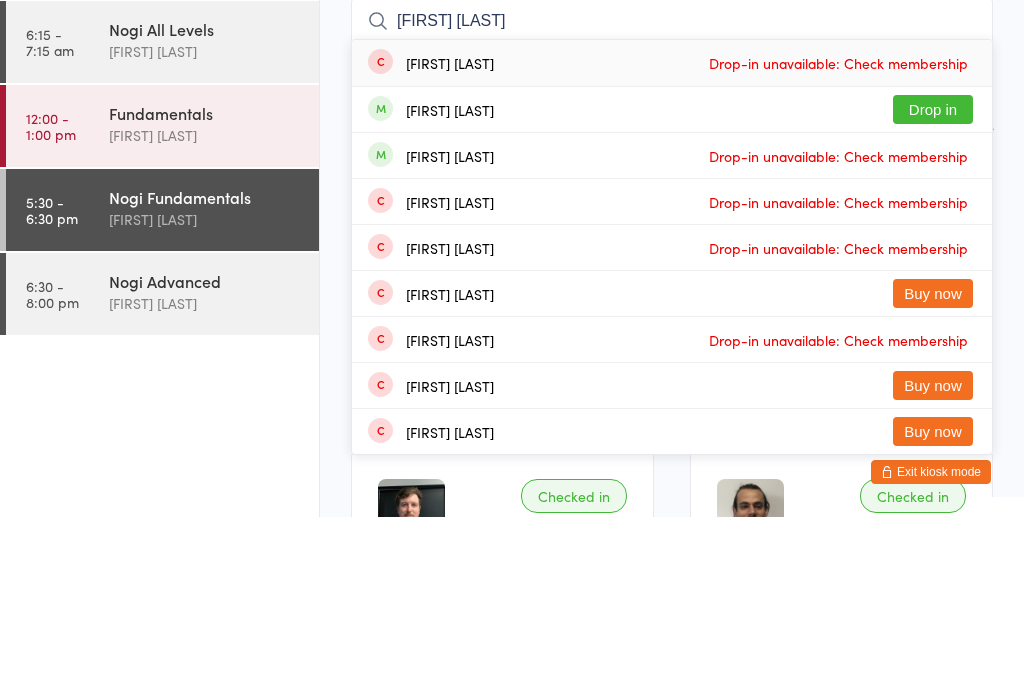 type on "[FIRST] [LAST]" 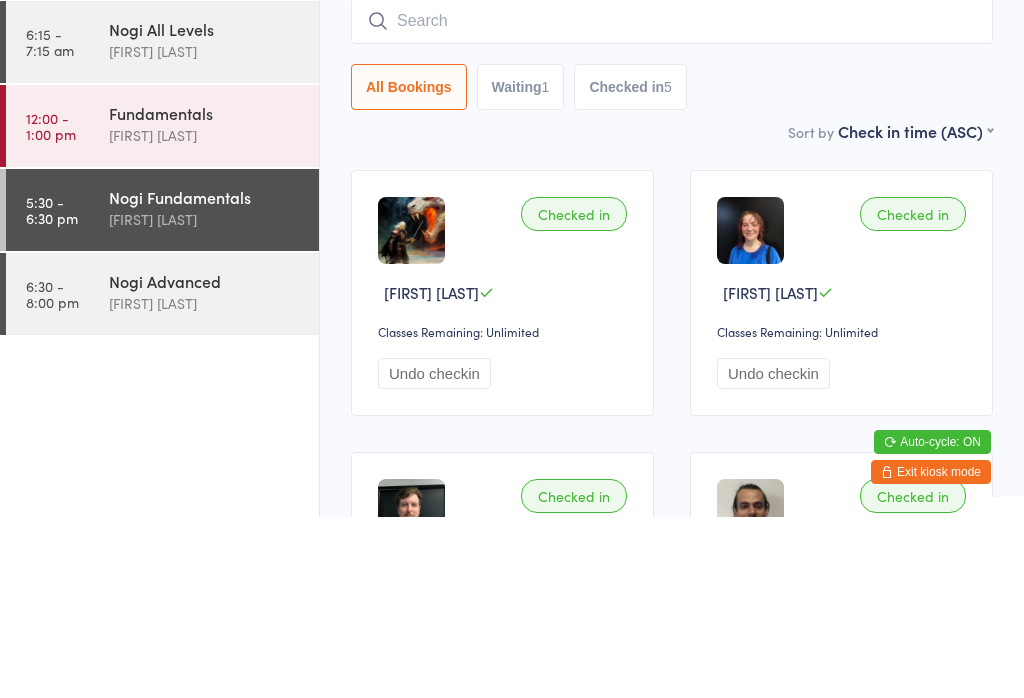scroll, scrollTop: 181, scrollLeft: 0, axis: vertical 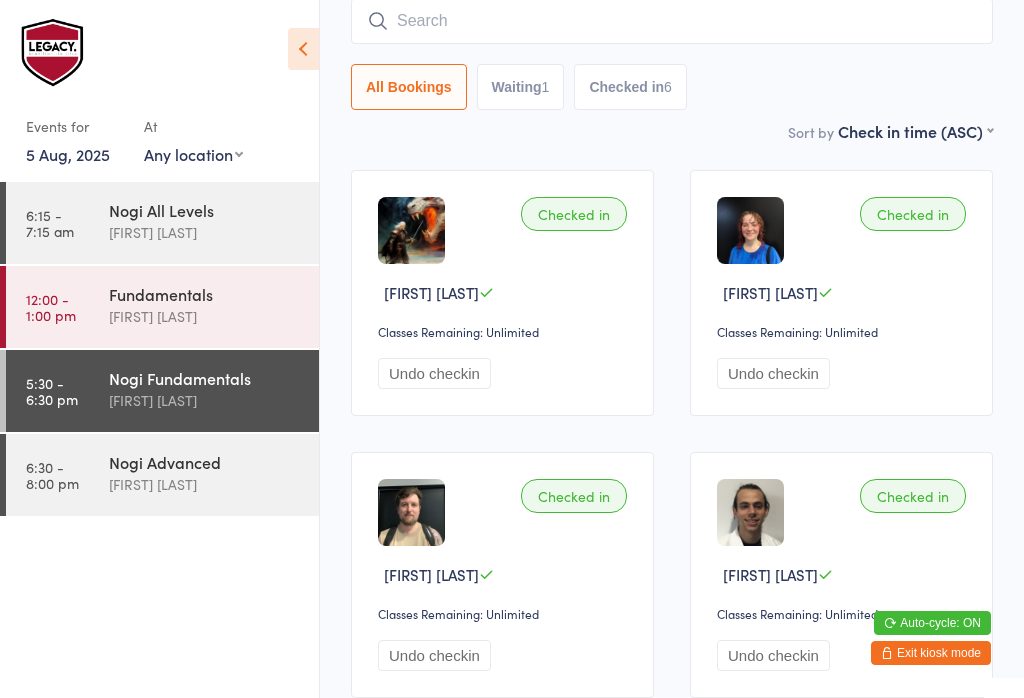click at bounding box center (672, 21) 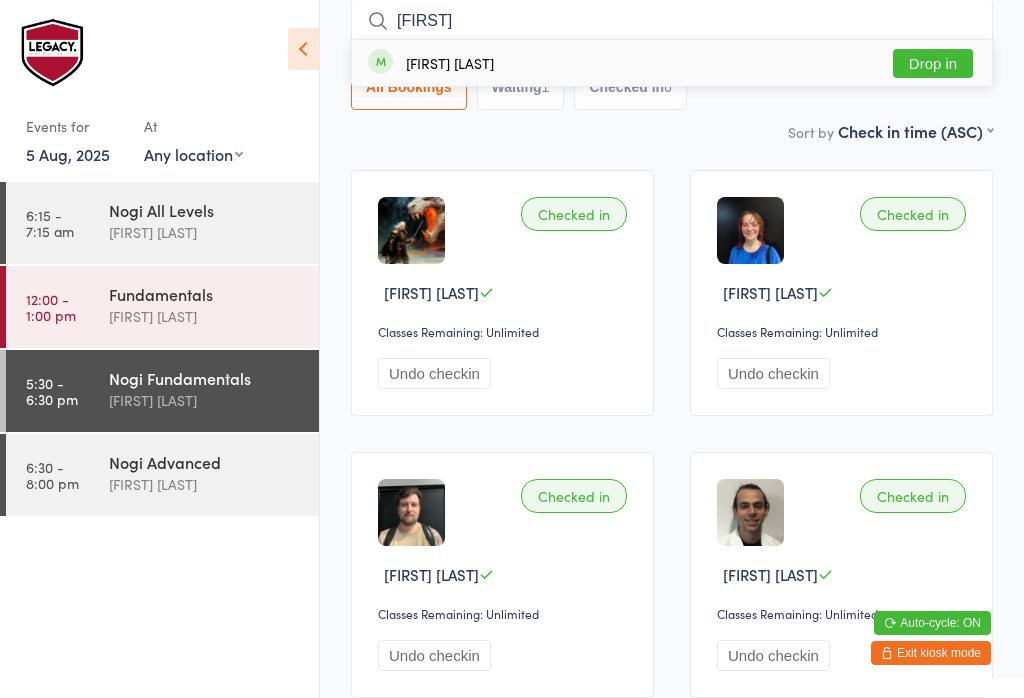 type on "[FIRST]" 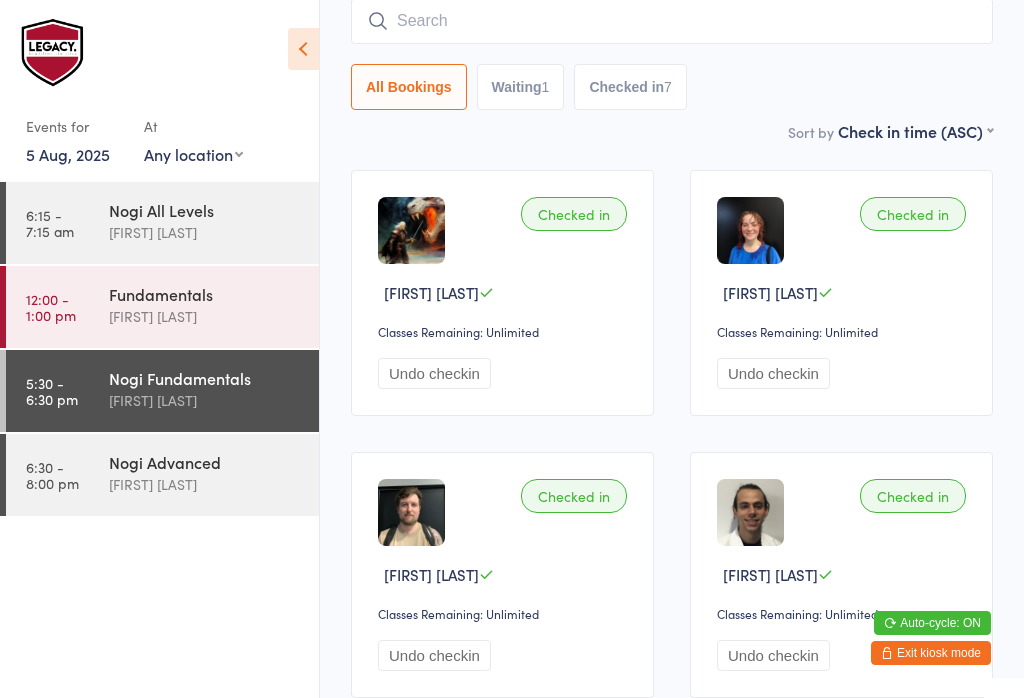 click at bounding box center [672, 21] 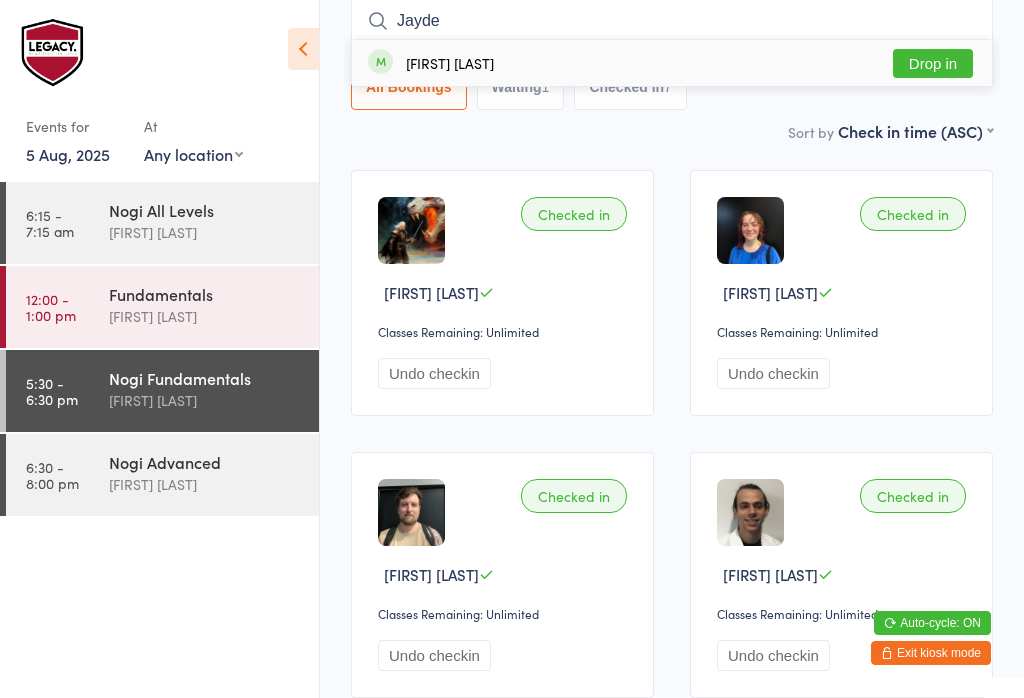 click on "Jayde" at bounding box center [672, 21] 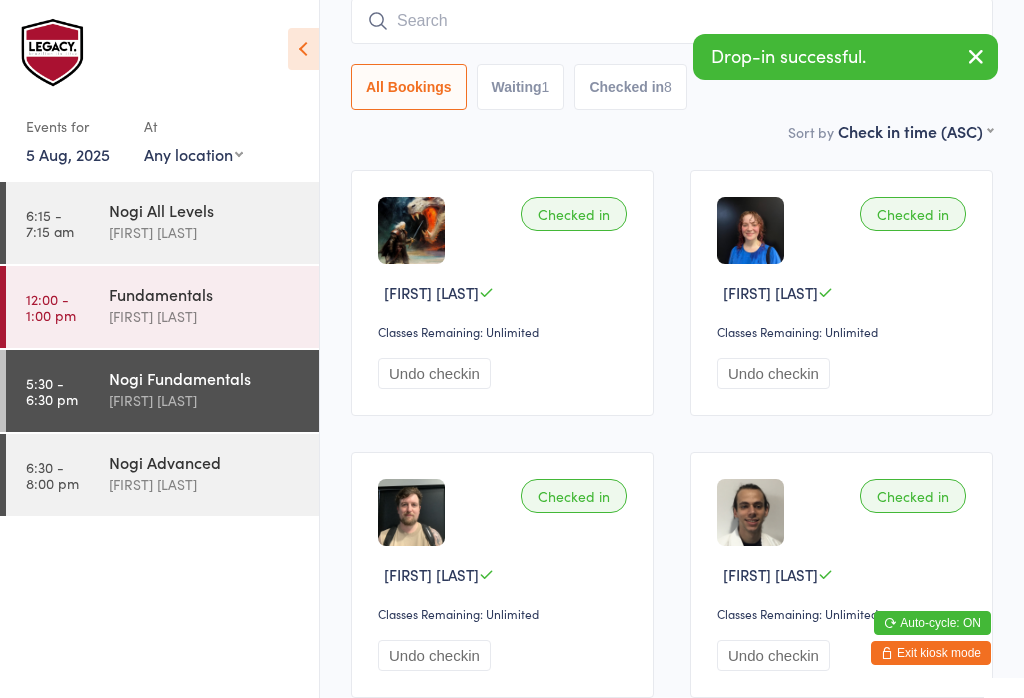 click on "[TIME] - [TIME] [CLASS] [LEVEL] [FIRST] [LAST]" at bounding box center [162, 475] 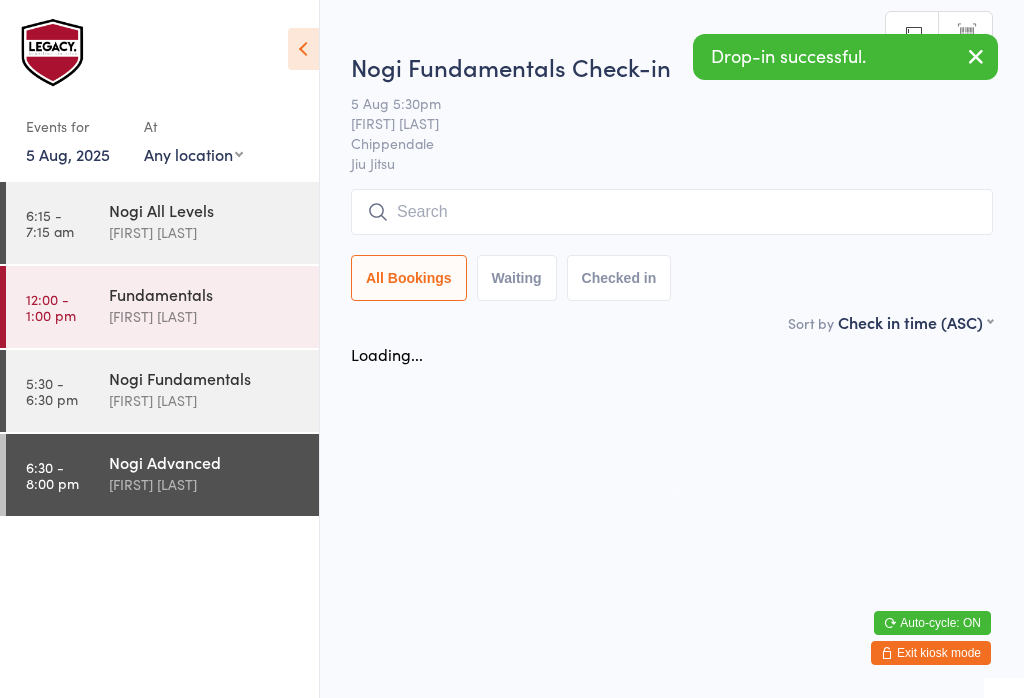 scroll, scrollTop: 0, scrollLeft: 0, axis: both 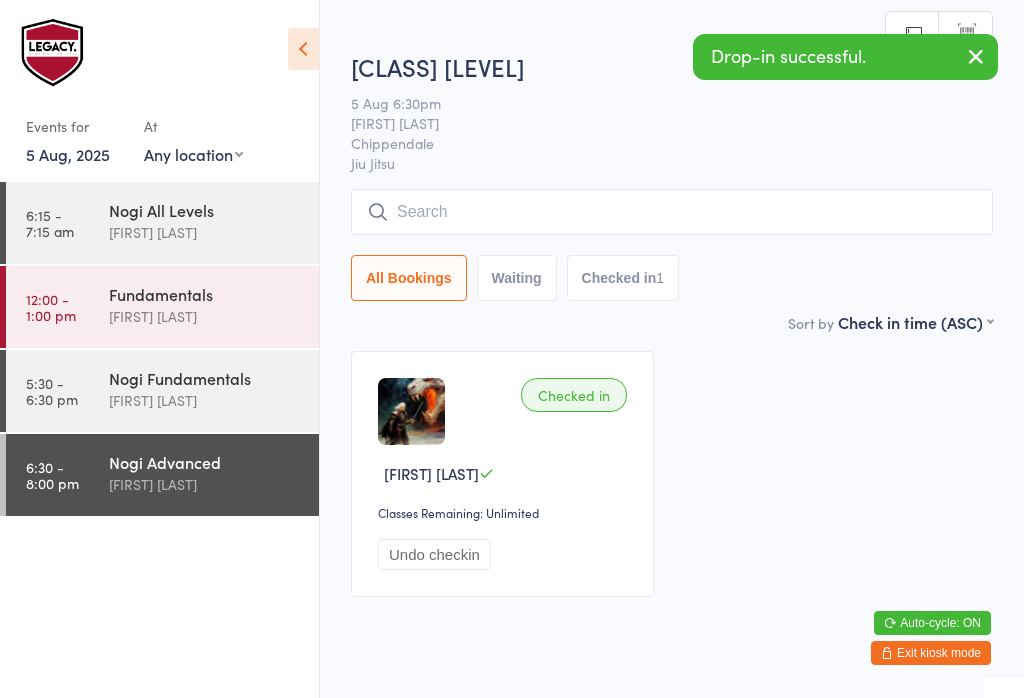 click at bounding box center [672, 212] 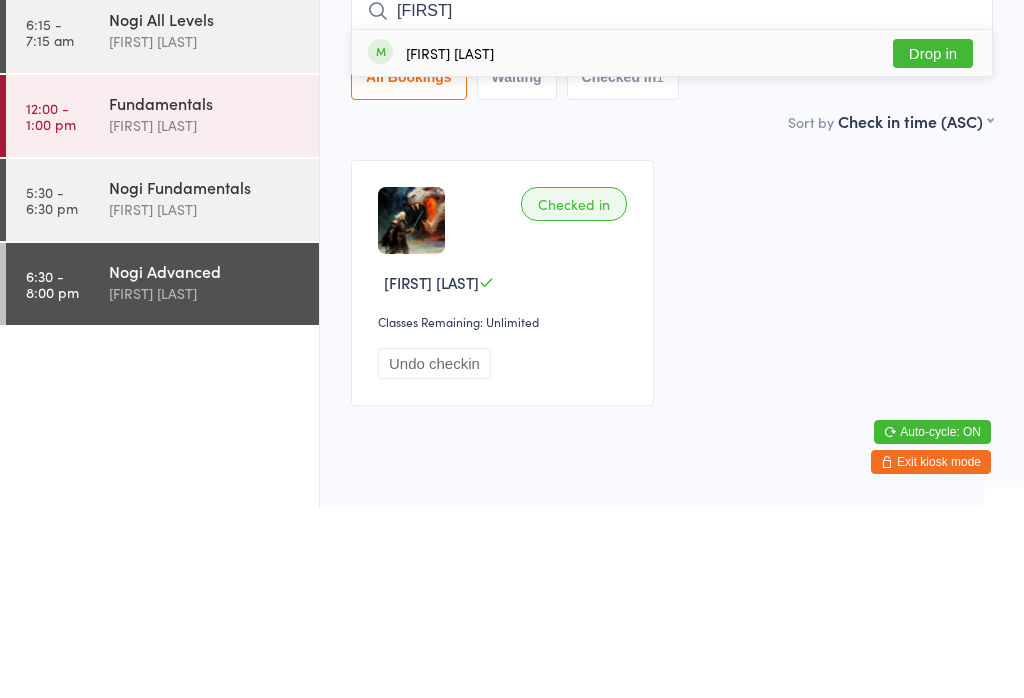 type on "[FIRST]" 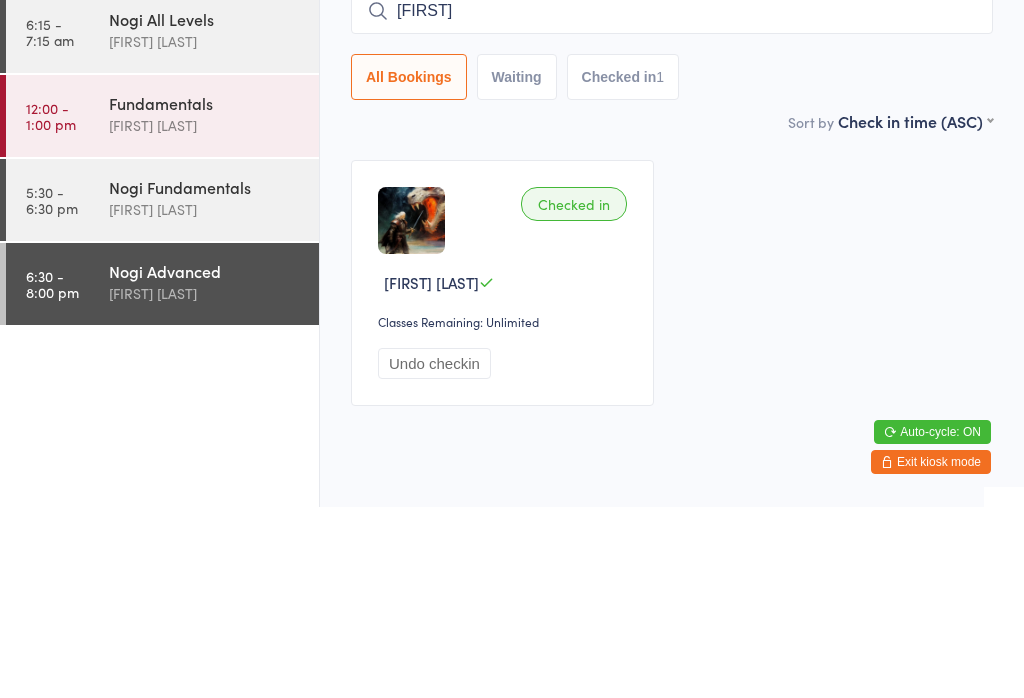 type 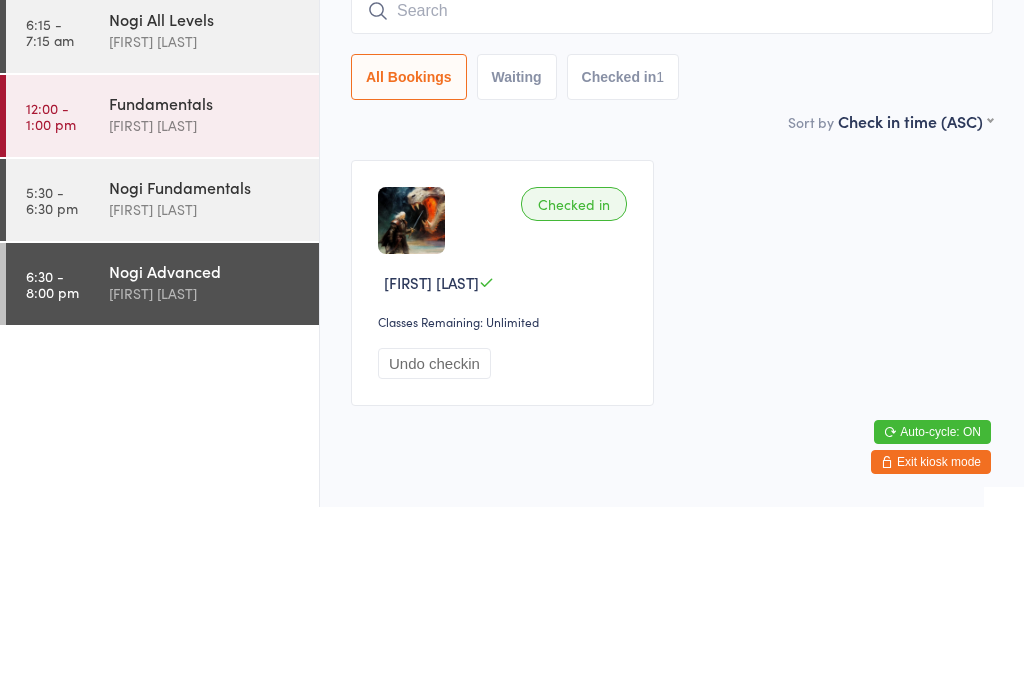 scroll, scrollTop: 49, scrollLeft: 0, axis: vertical 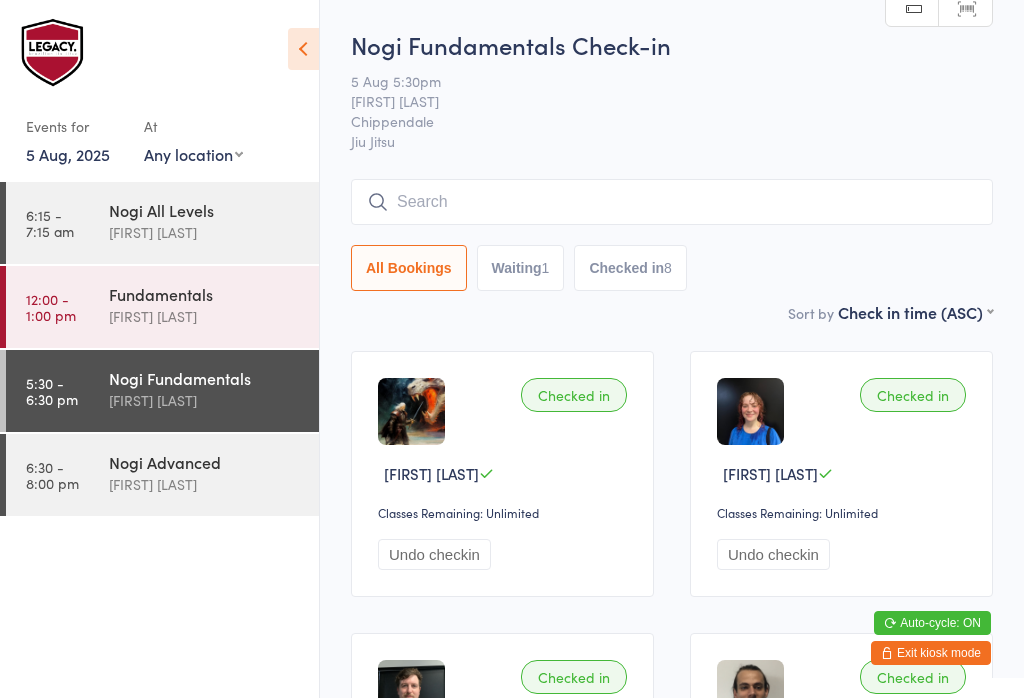 click at bounding box center [672, 202] 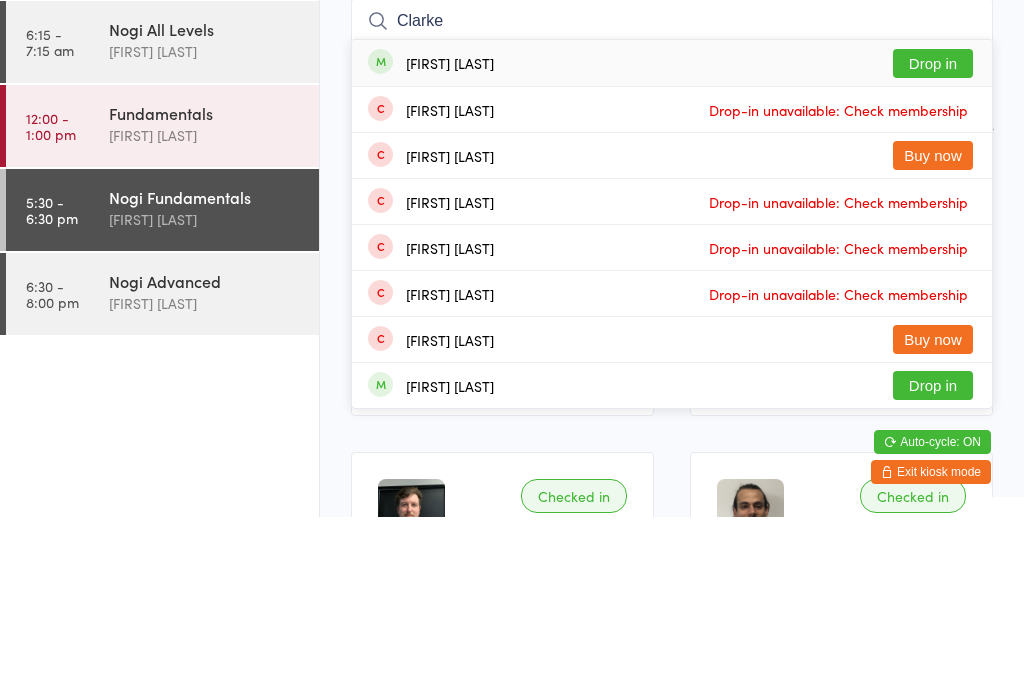 type on "Clarke" 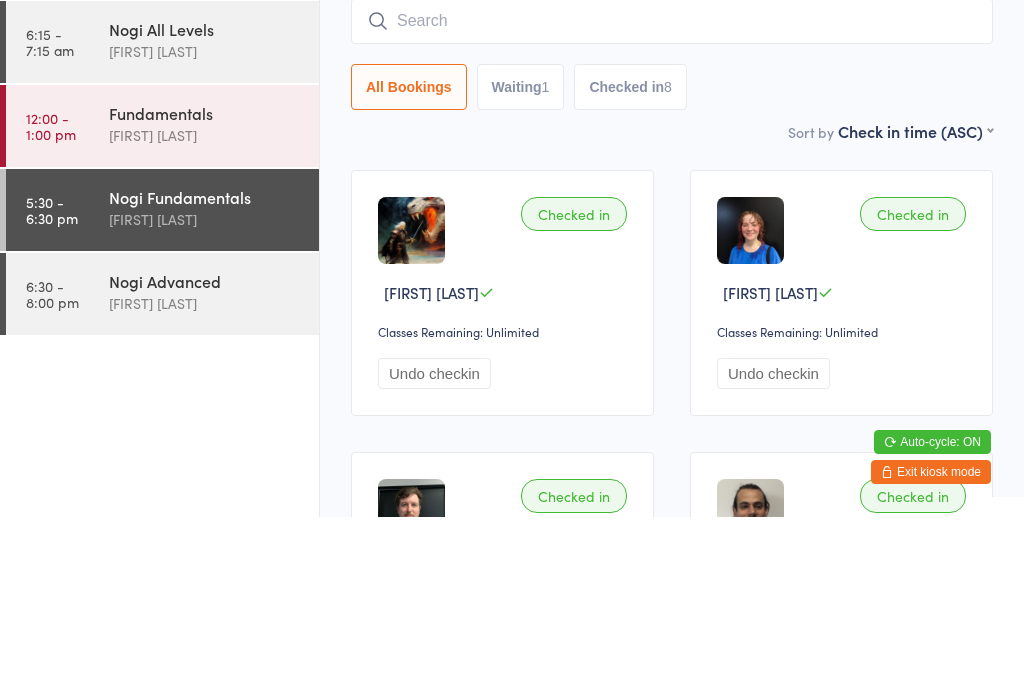 scroll, scrollTop: 181, scrollLeft: 0, axis: vertical 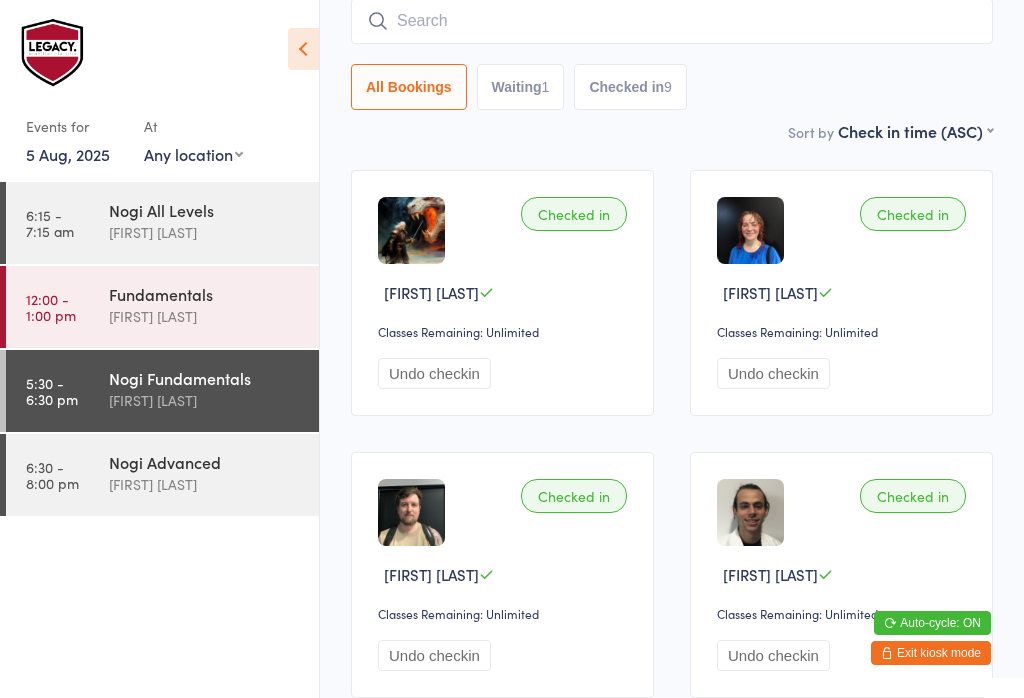 click at bounding box center (672, 21) 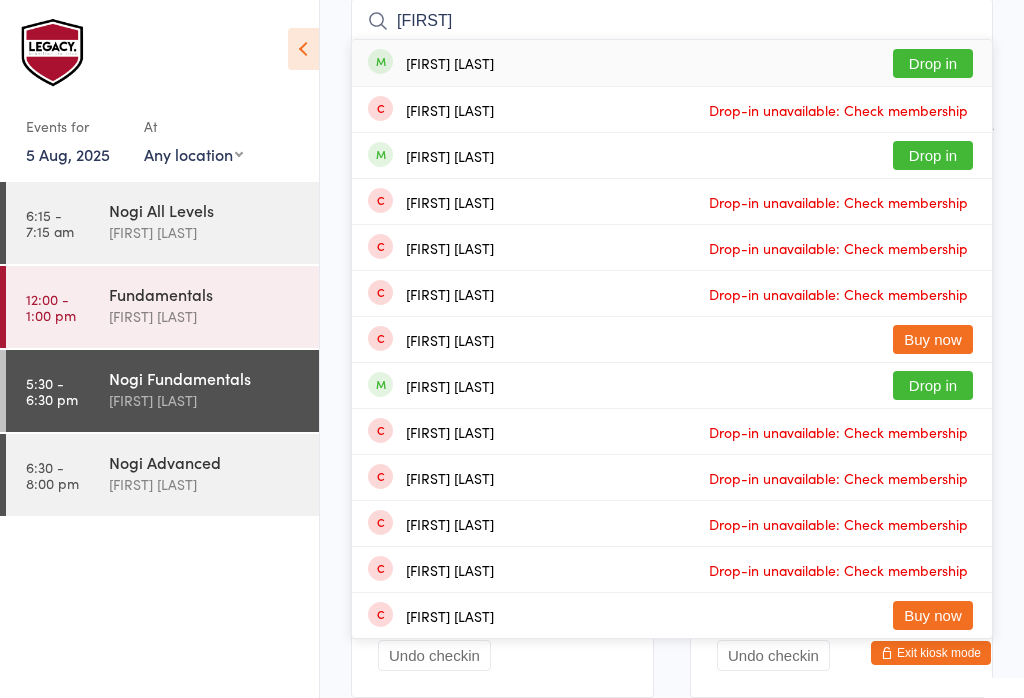 type on "[FIRST]" 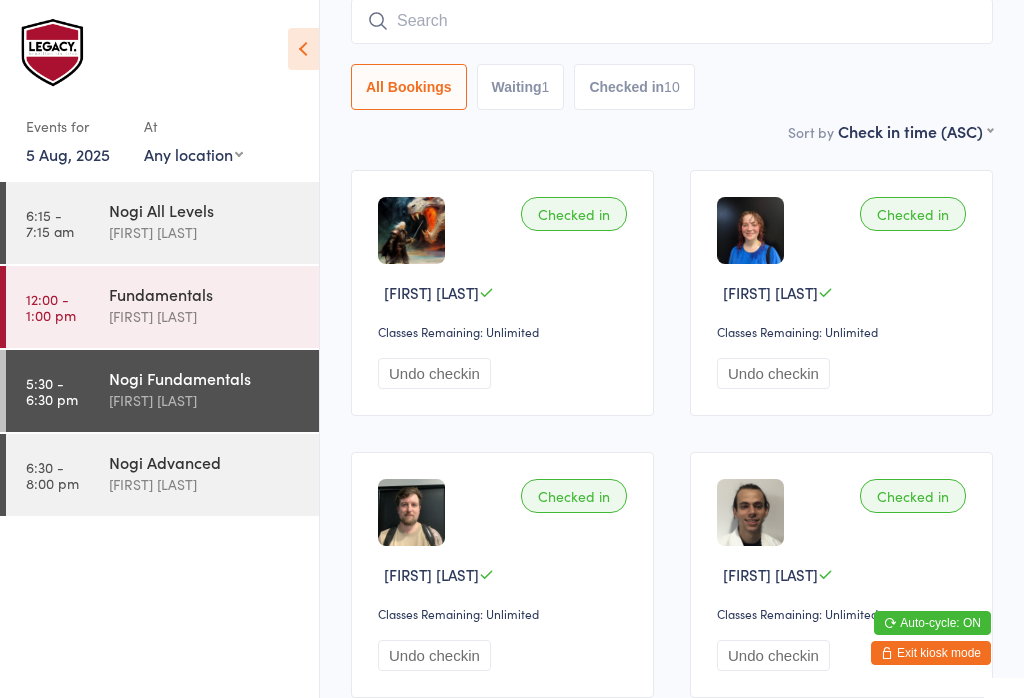 click at bounding box center [672, 21] 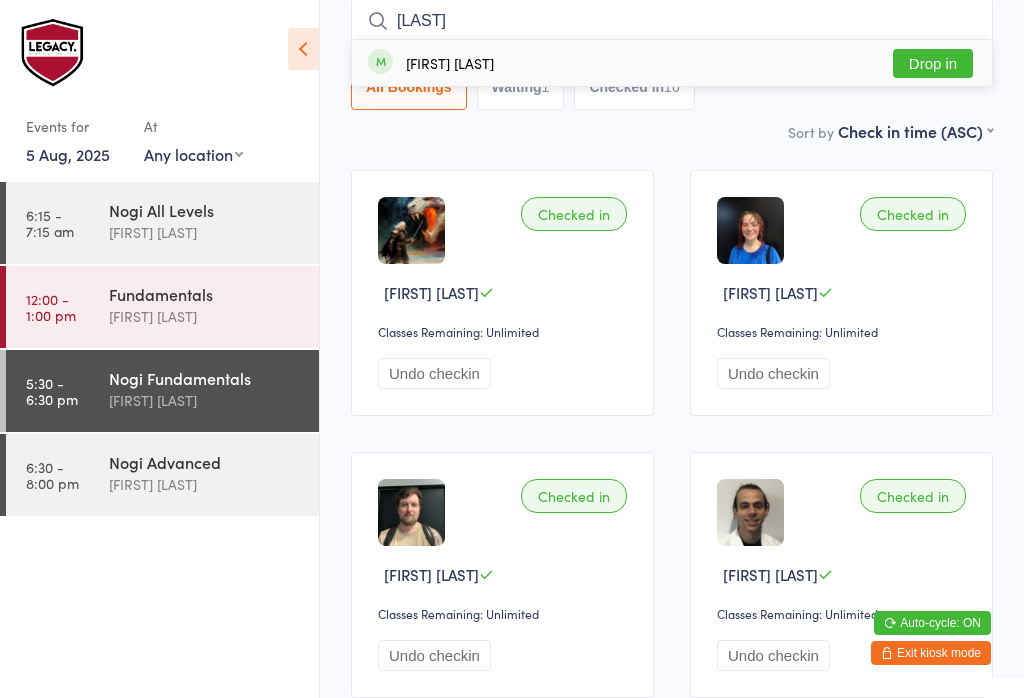 type on "[LAST]" 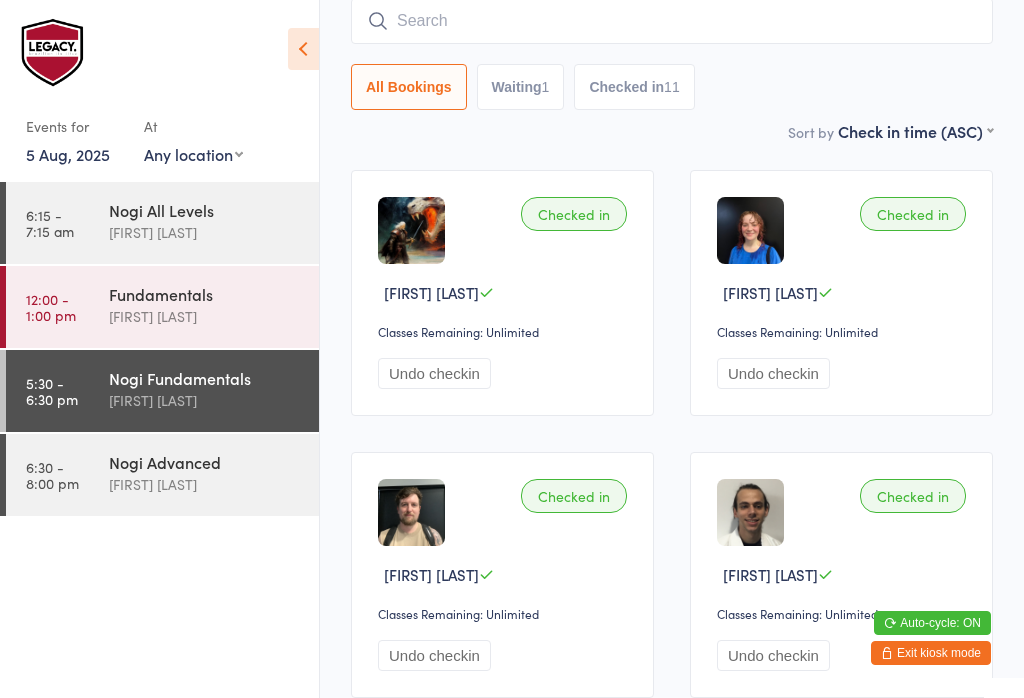 click at bounding box center (672, 21) 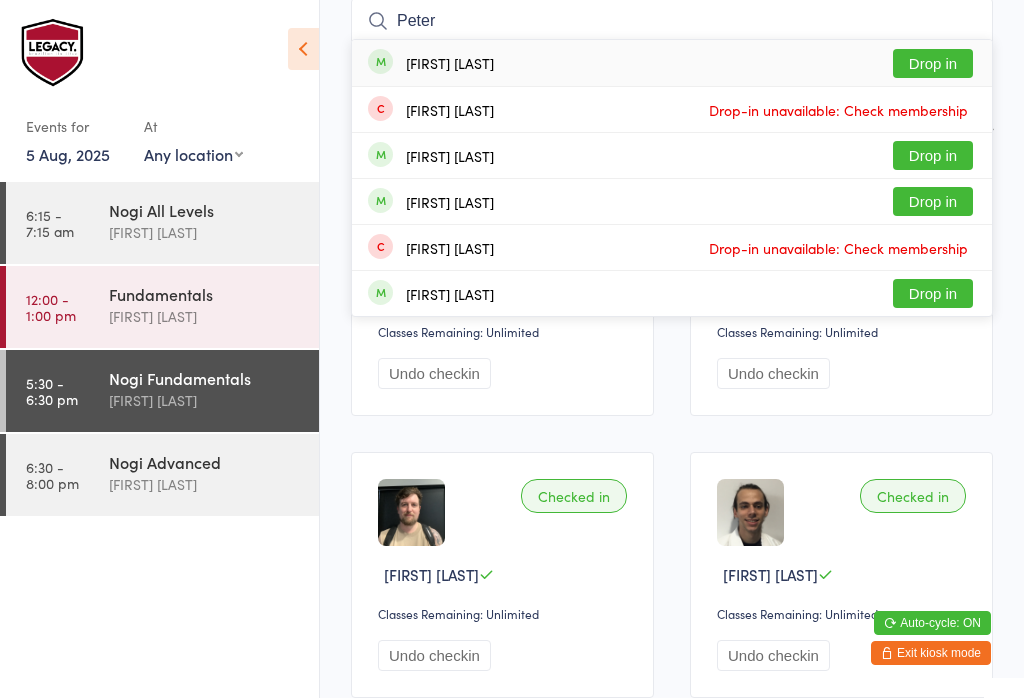 type on "Peter" 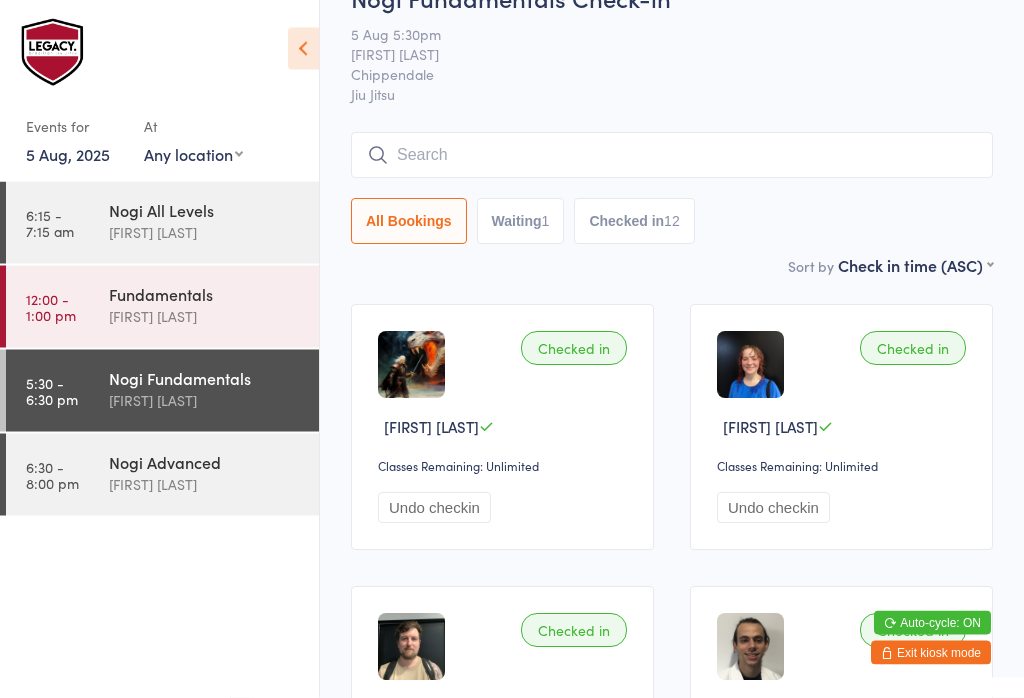 scroll, scrollTop: 0, scrollLeft: 0, axis: both 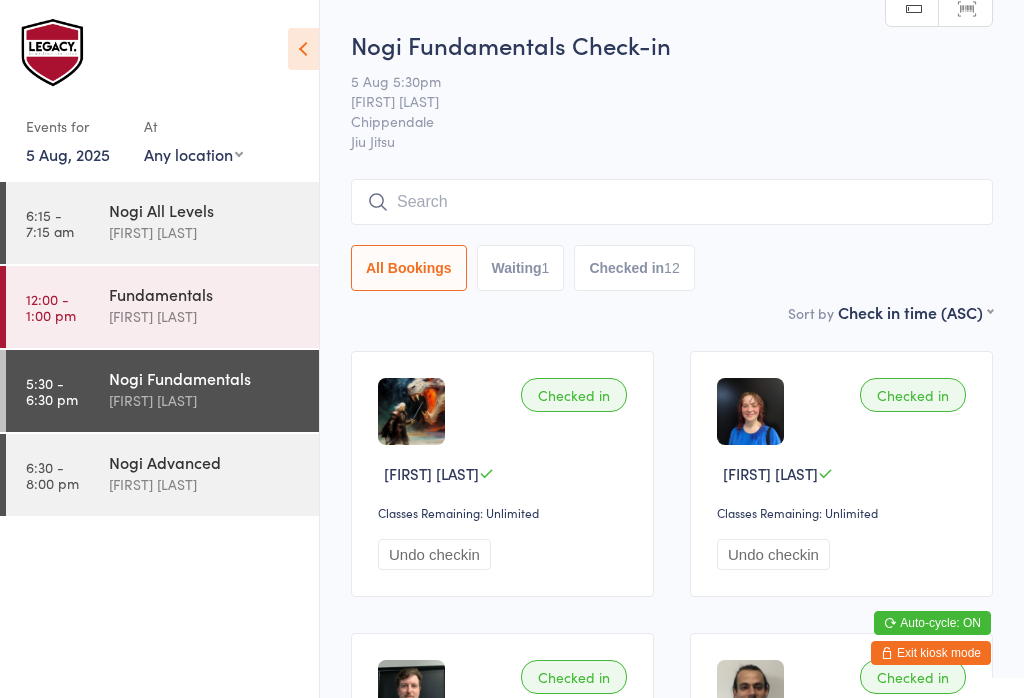 click 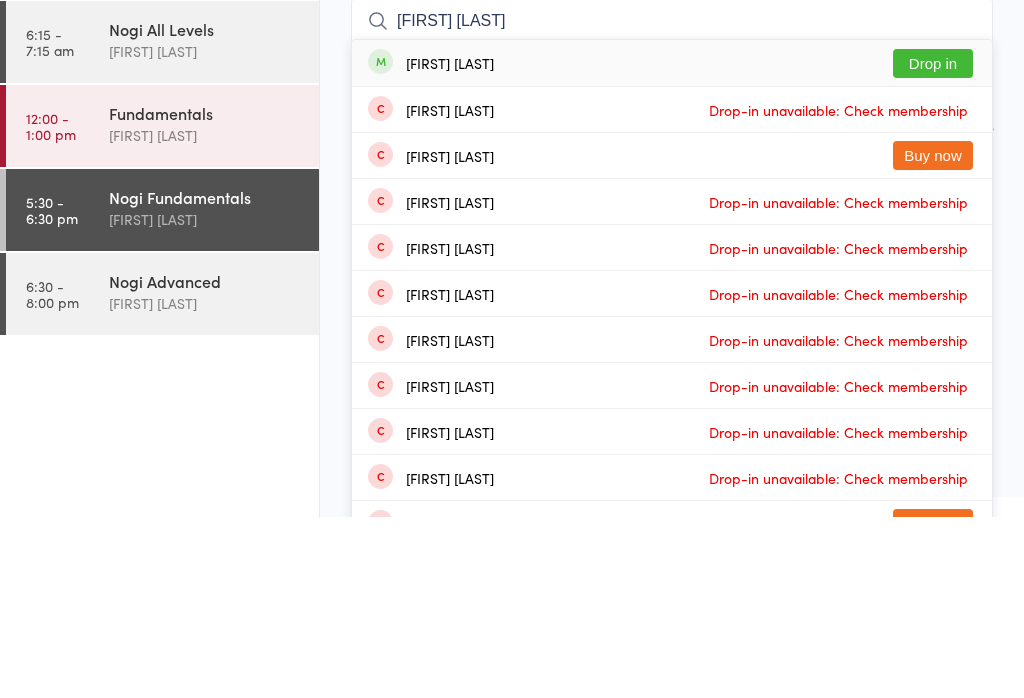 type on "[FIRST] [LAST]" 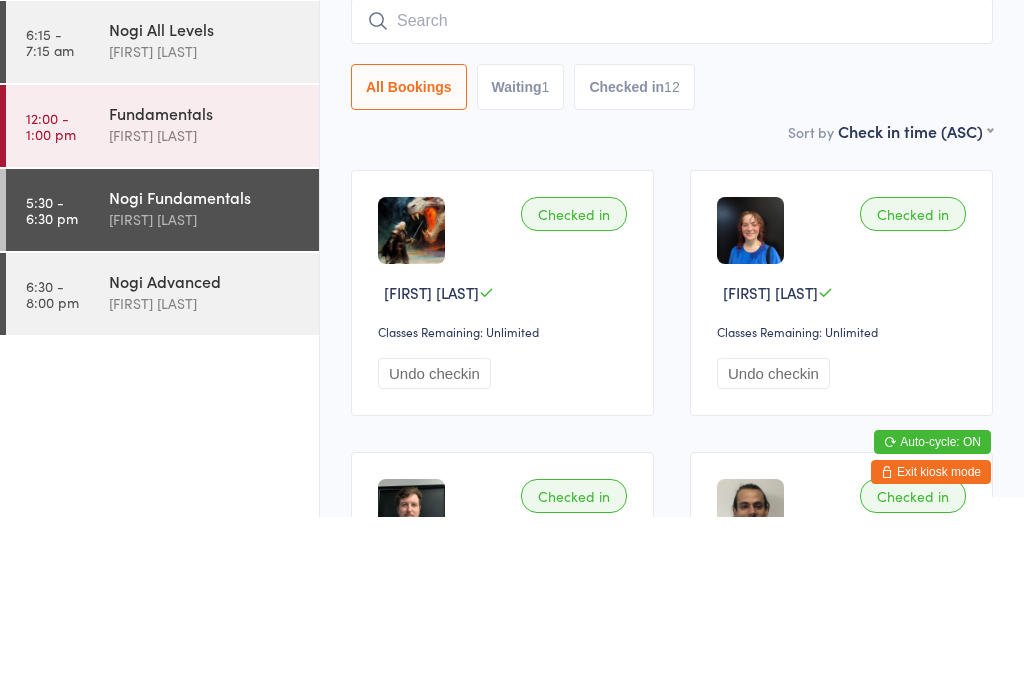 scroll, scrollTop: 181, scrollLeft: 0, axis: vertical 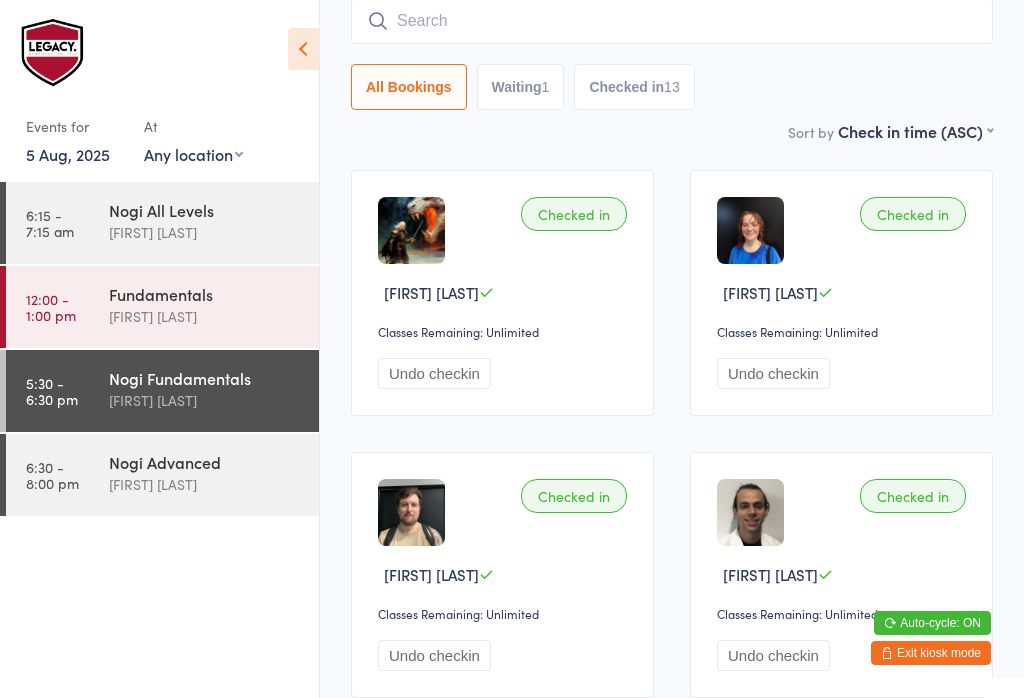 click at bounding box center (672, 21) 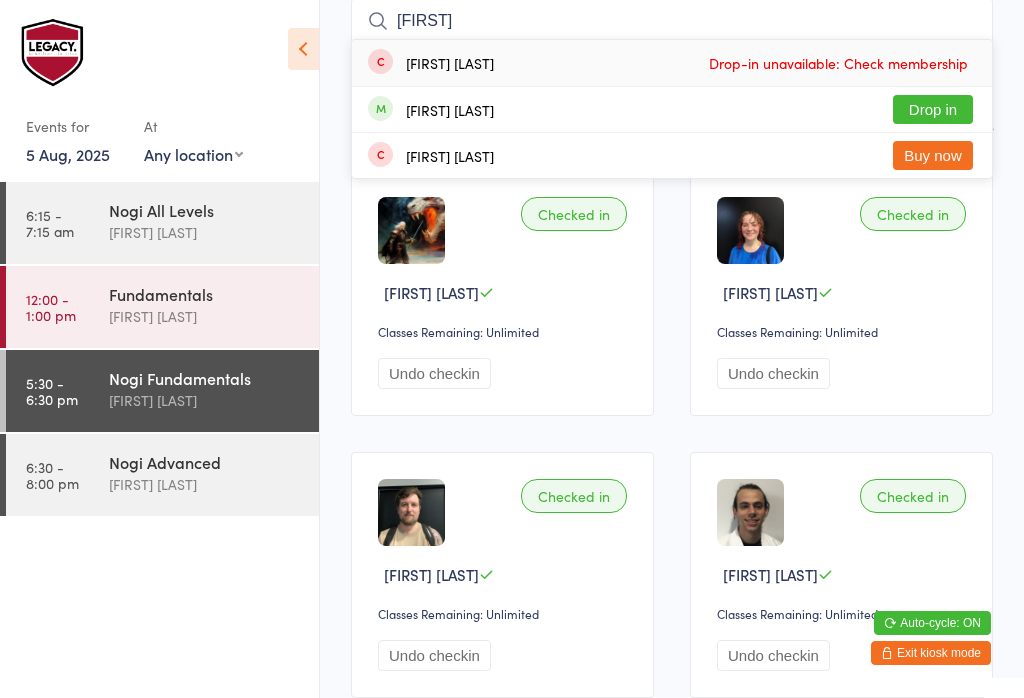 type on "[FIRST]" 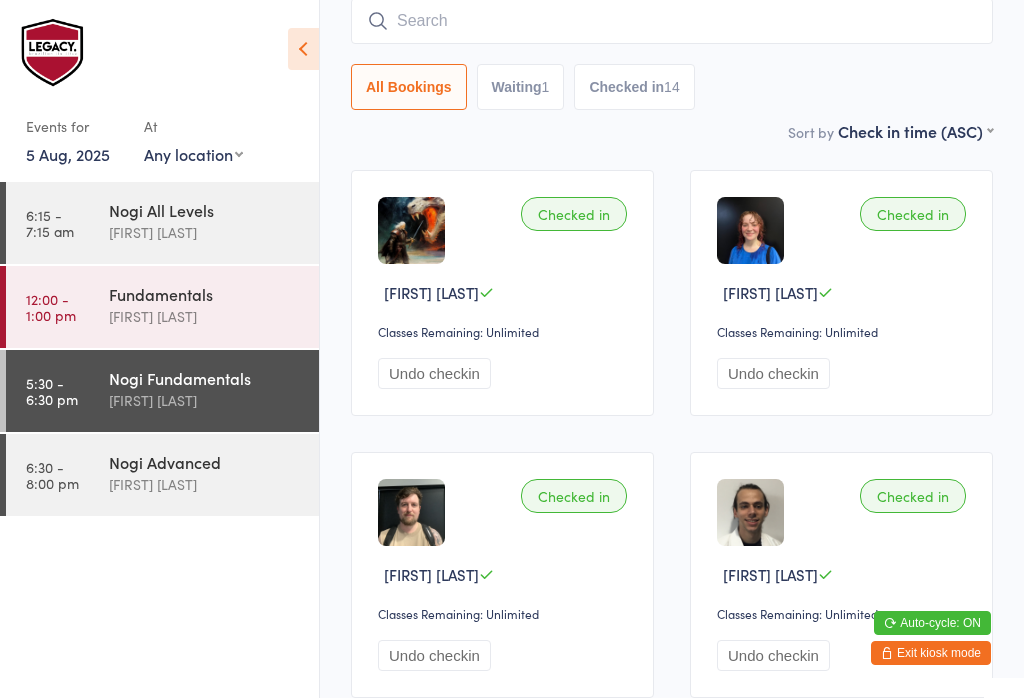 click at bounding box center (672, 21) 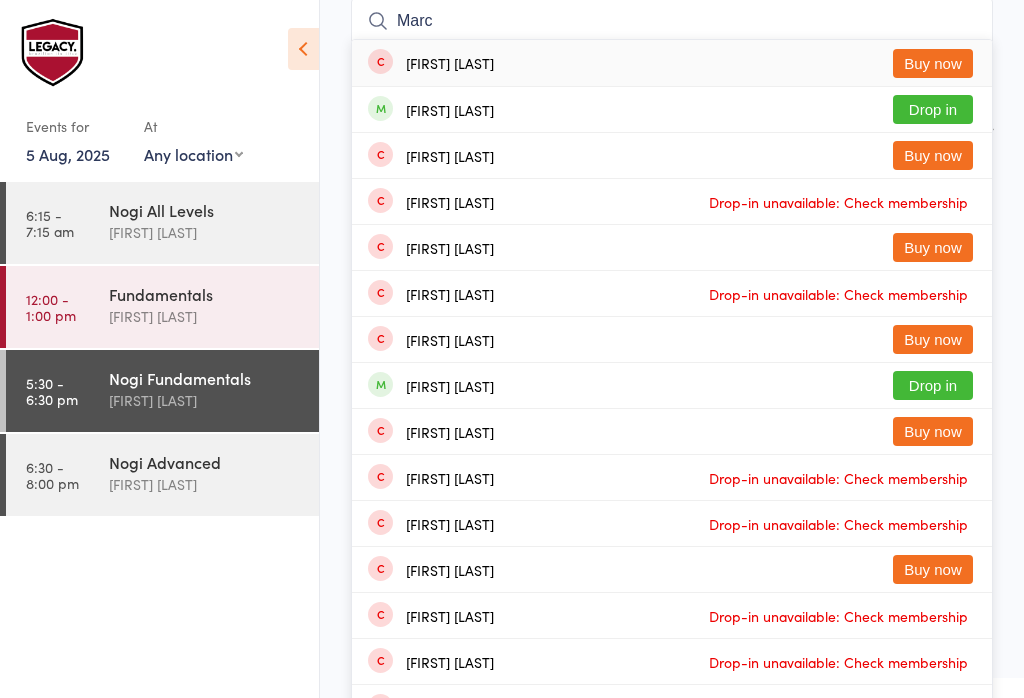 type on "Marc" 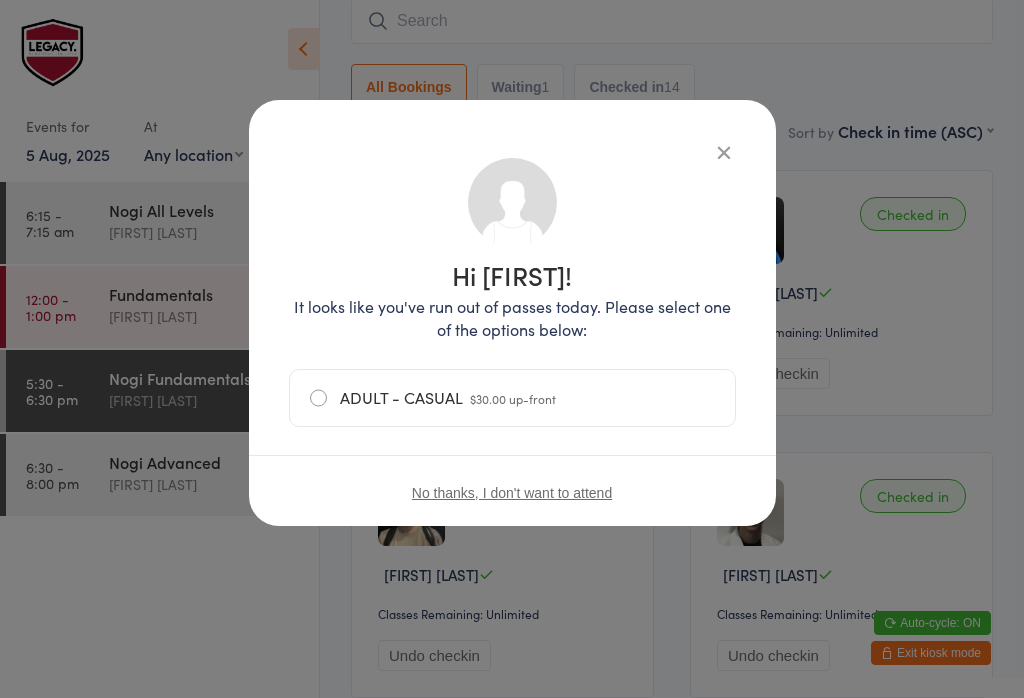 click on "[CLASS] - [TYPE]  [PRICE] [PAYMENT_TYPE]" at bounding box center [512, 398] 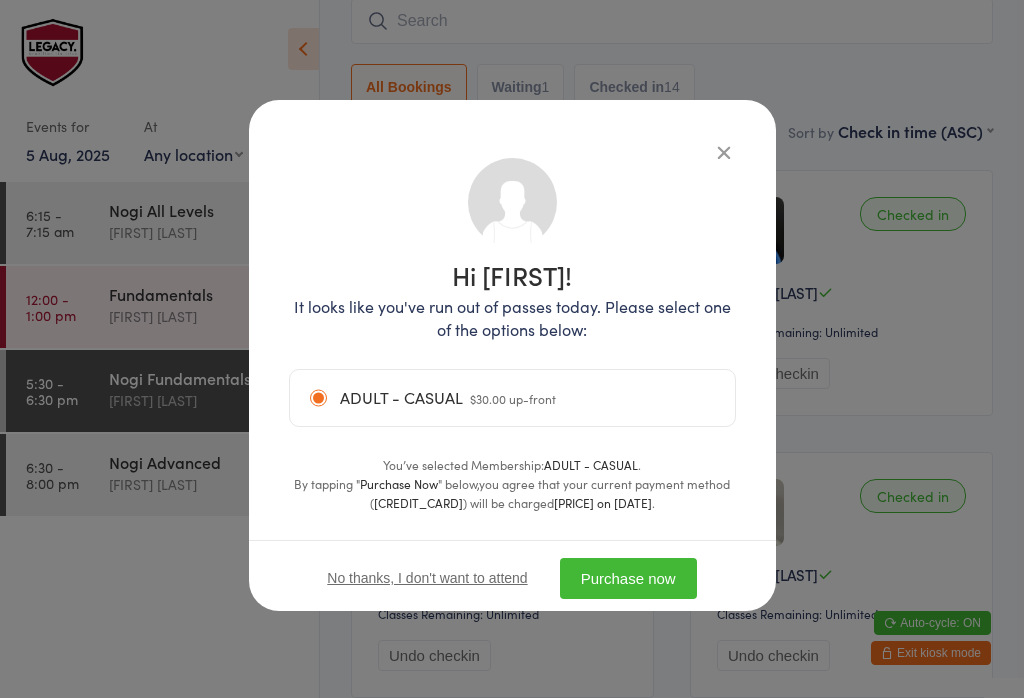 click on "Purchase now" at bounding box center [628, 578] 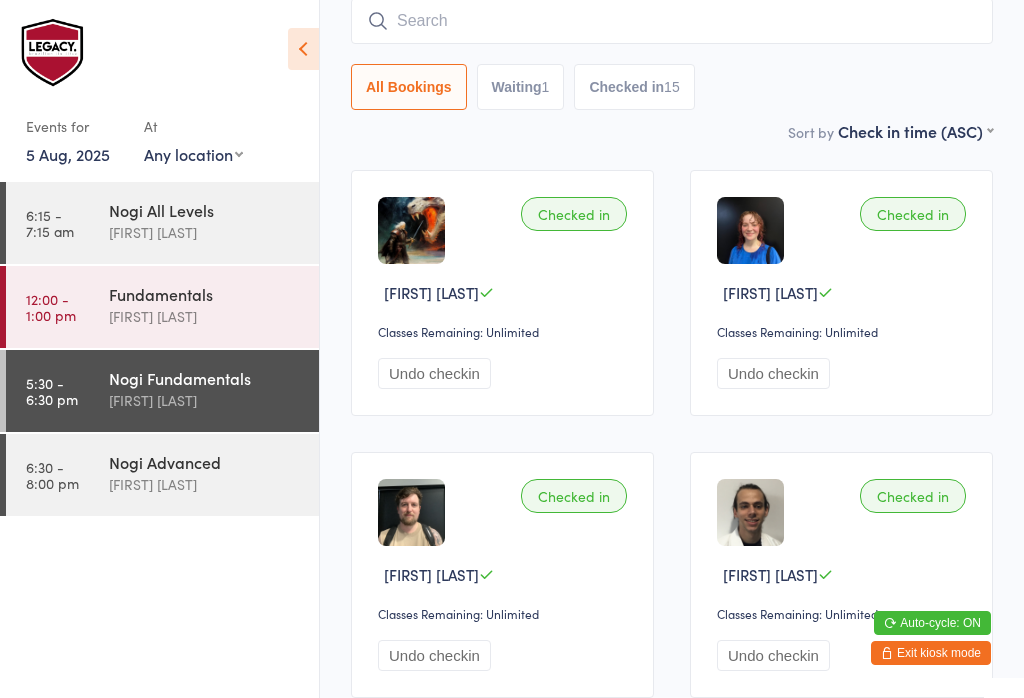 click at bounding box center (672, 21) 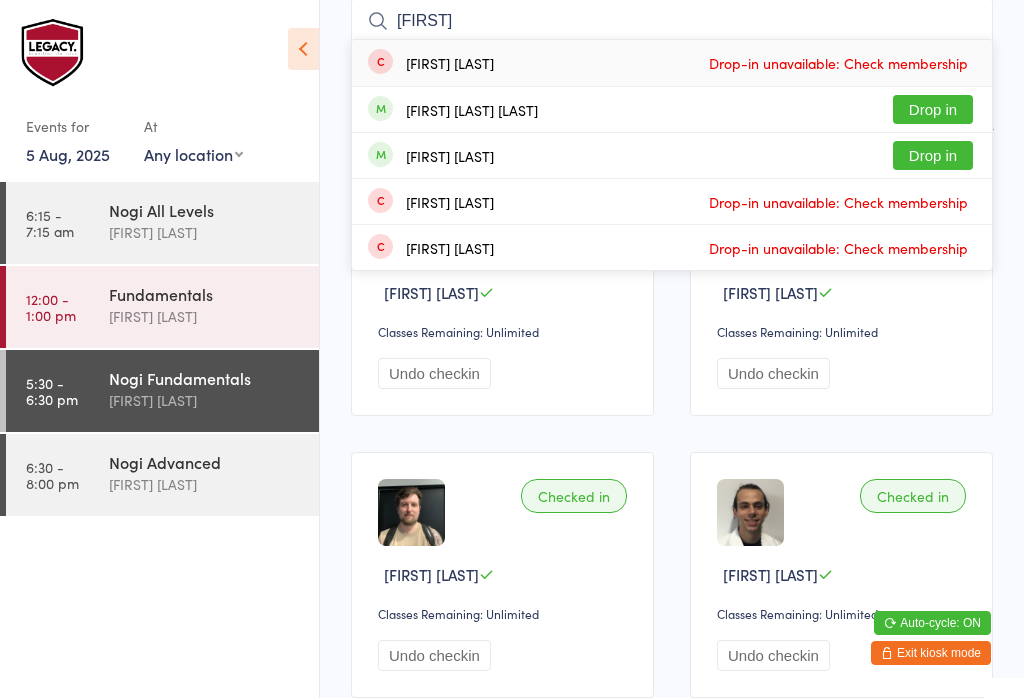 type on "[FIRST]" 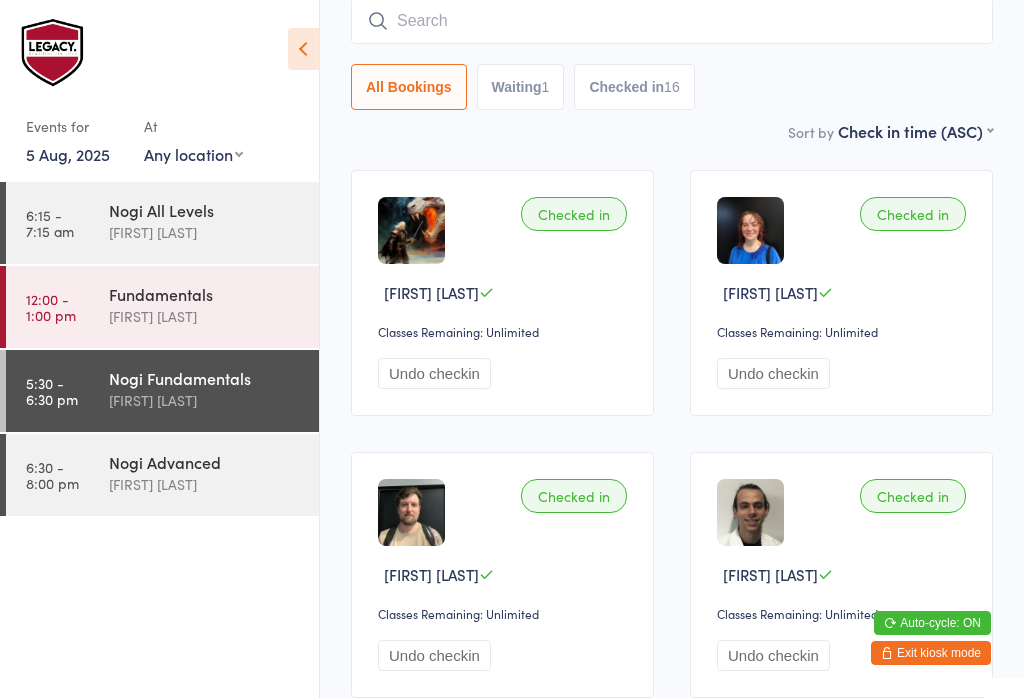 click at bounding box center (672, 21) 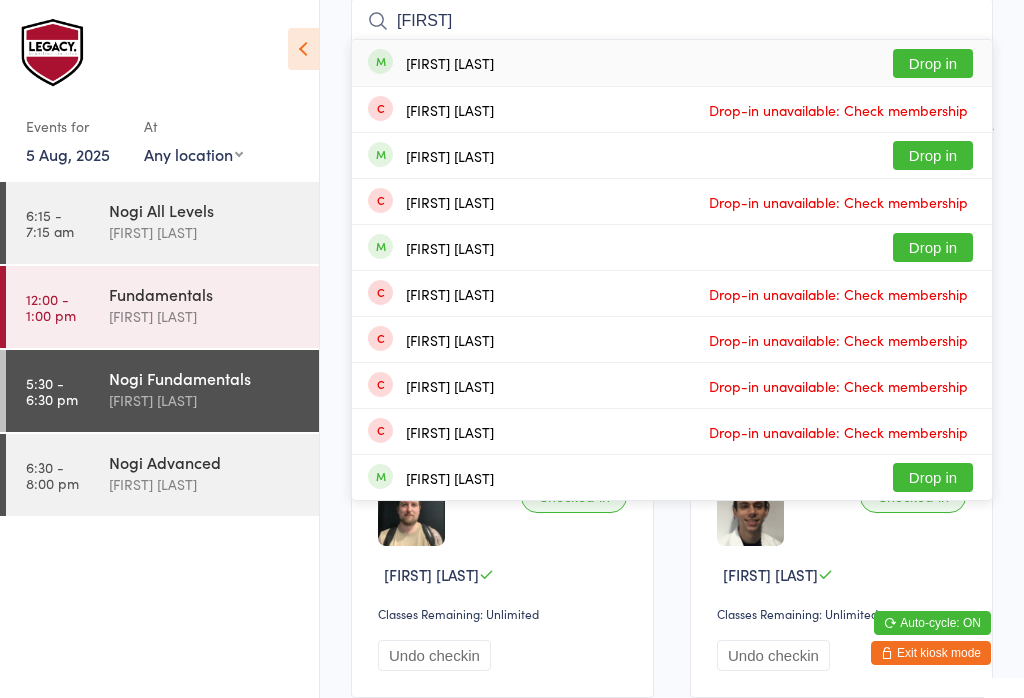 type on "[FIRST]" 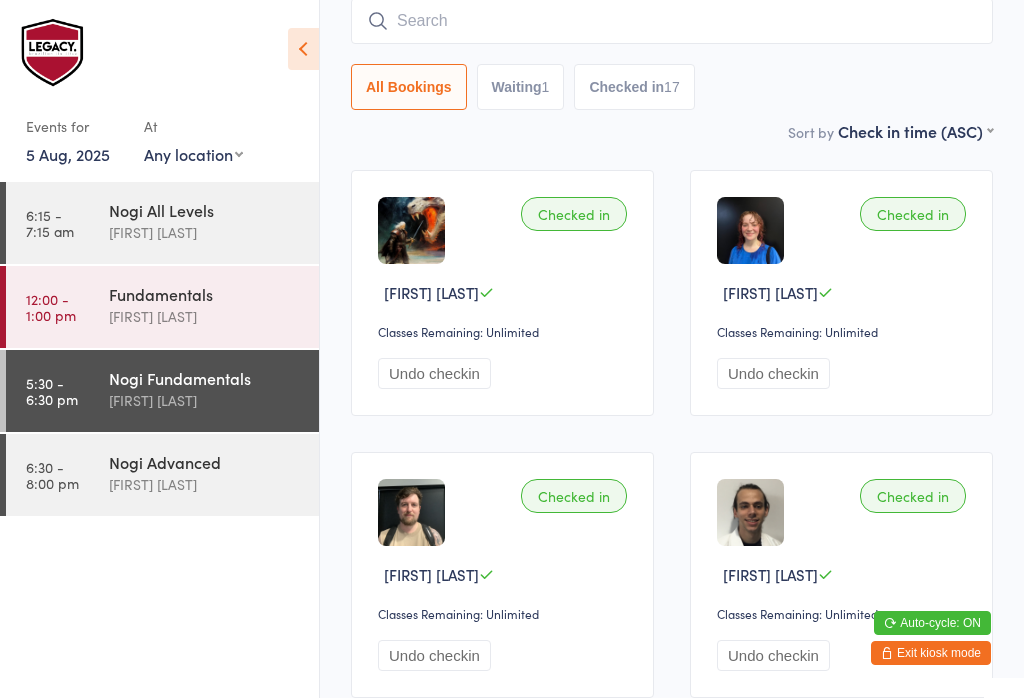 click at bounding box center (672, 21) 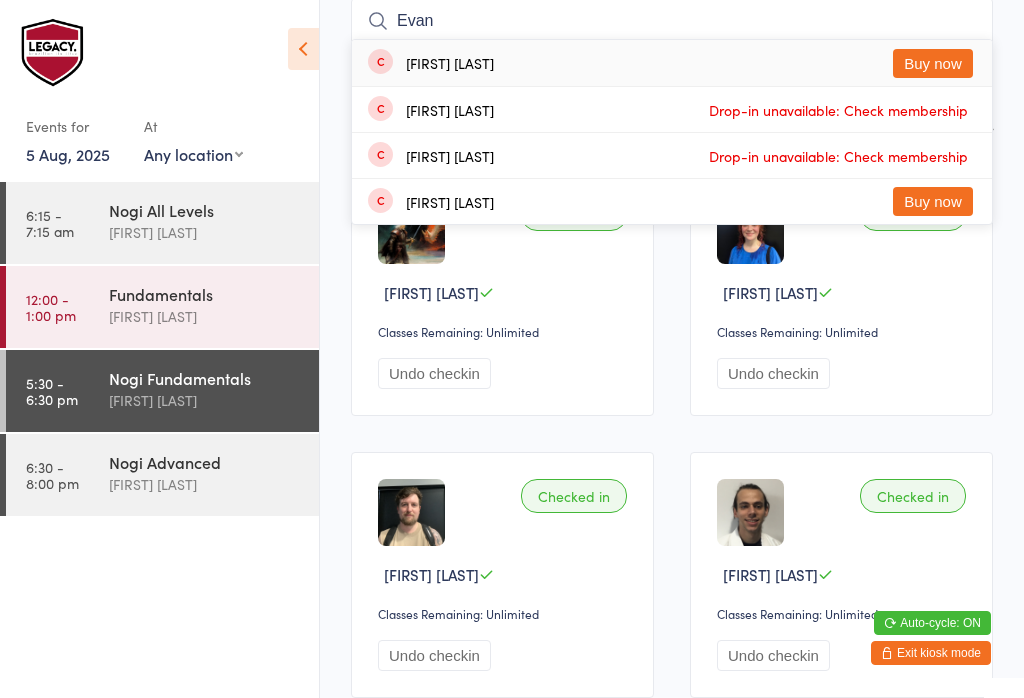 type on "Evan" 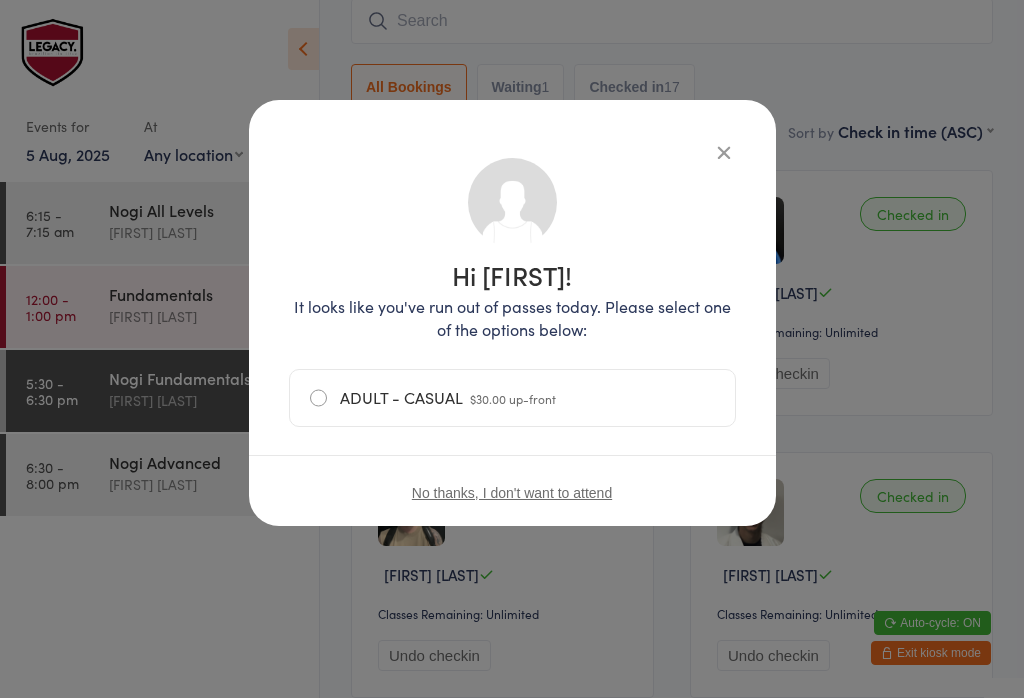 click on "[CLASS] - [TYPE]  [PRICE] [PAYMENT_TYPE]" at bounding box center [512, 398] 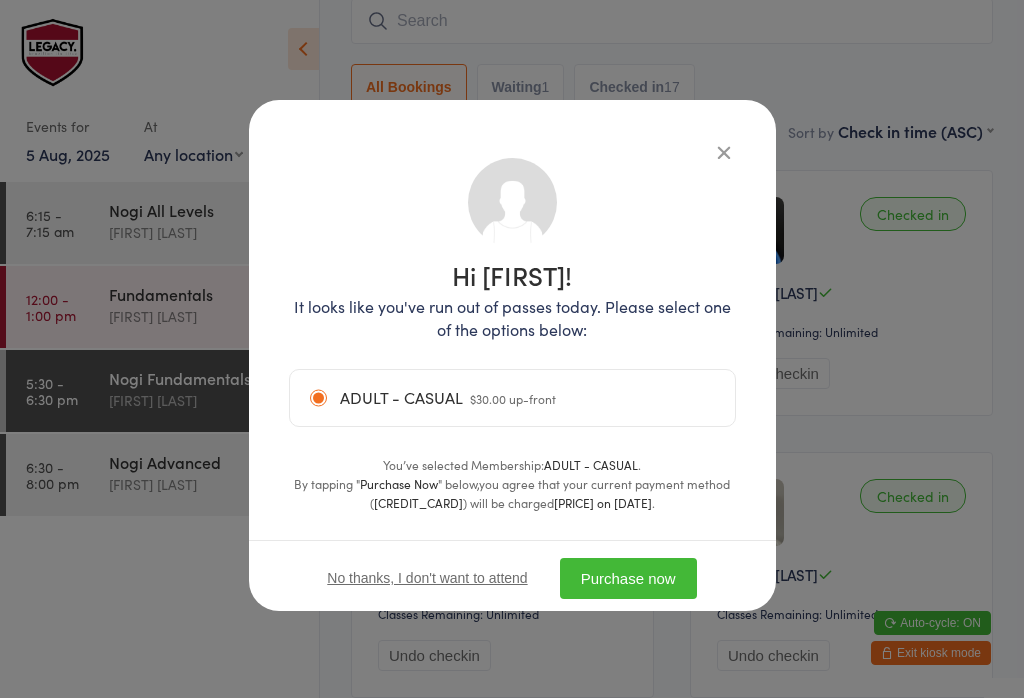 click on "Purchase now" at bounding box center [628, 578] 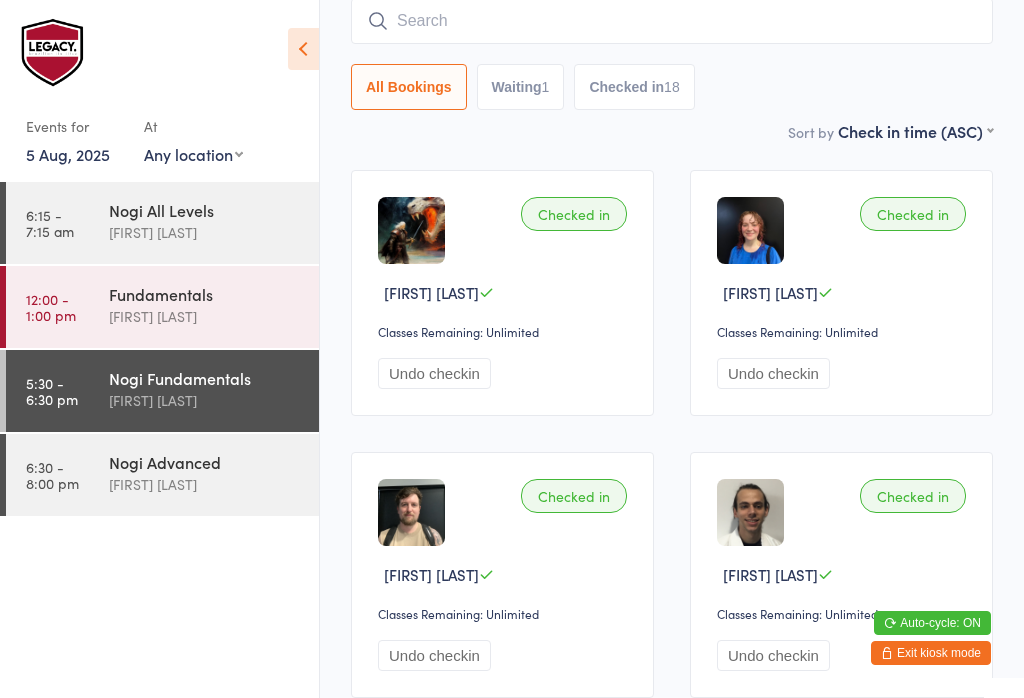 click at bounding box center [672, 21] 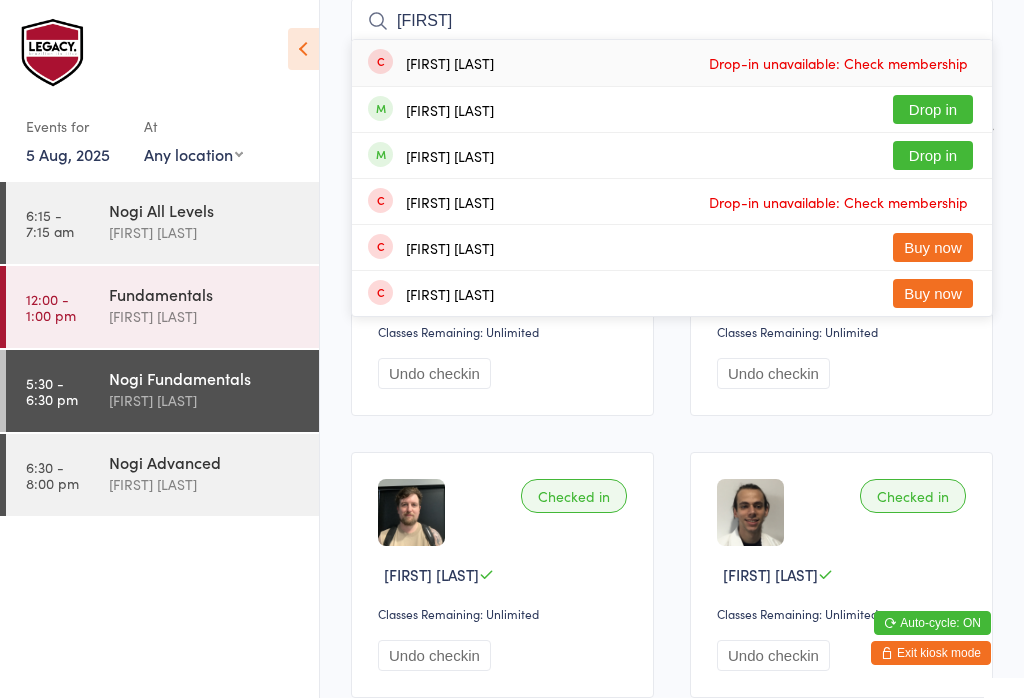 type on "[FIRST]" 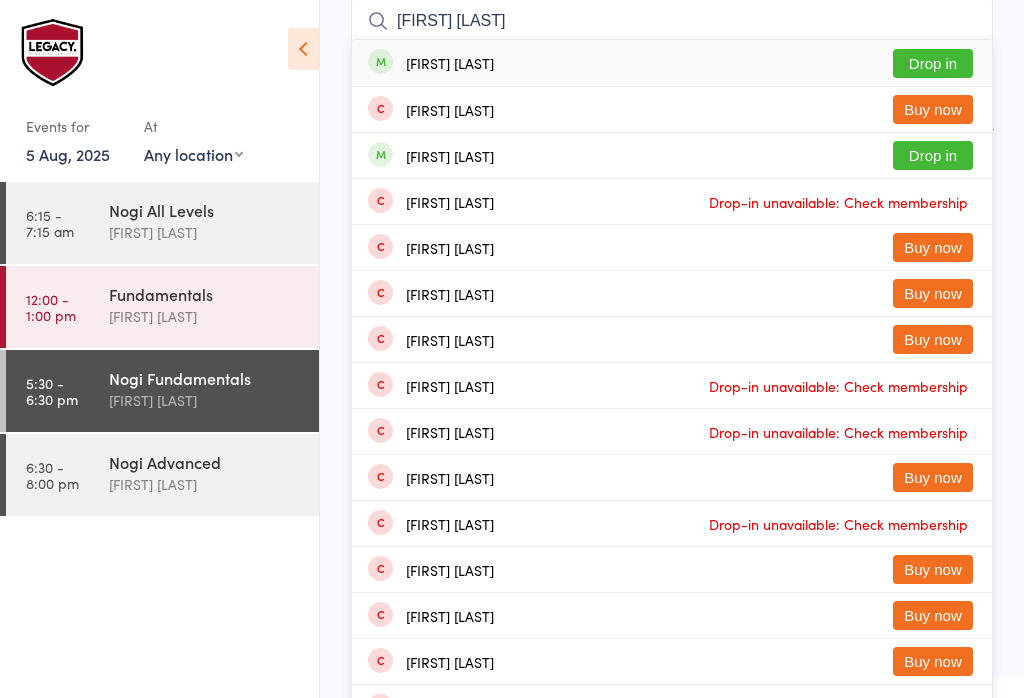 type on "[FIRST] [LAST]" 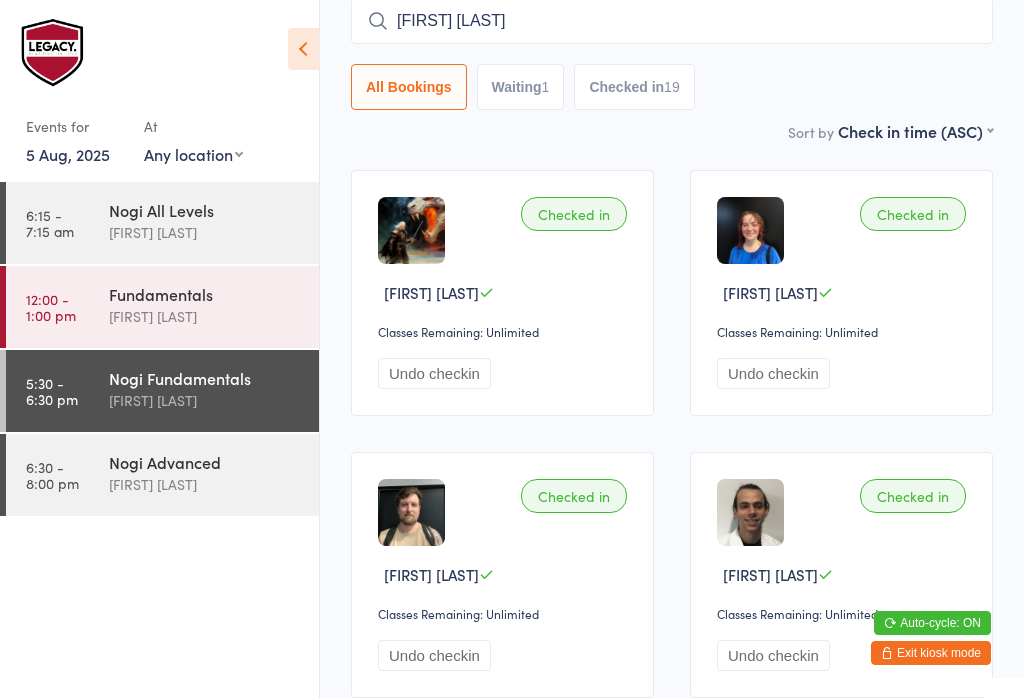 type 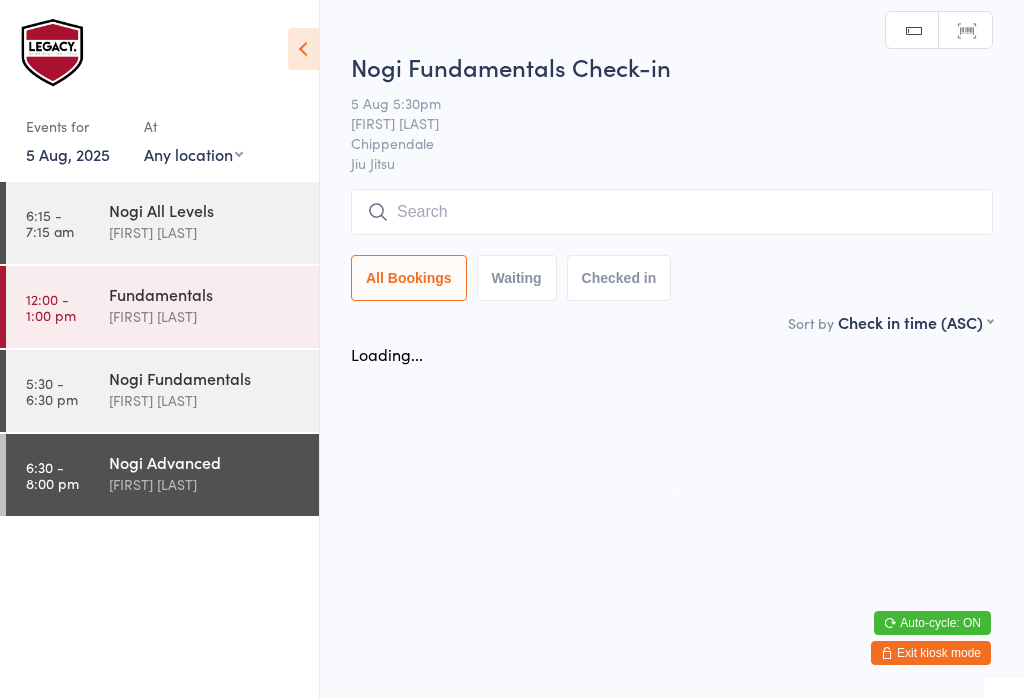scroll, scrollTop: 0, scrollLeft: 0, axis: both 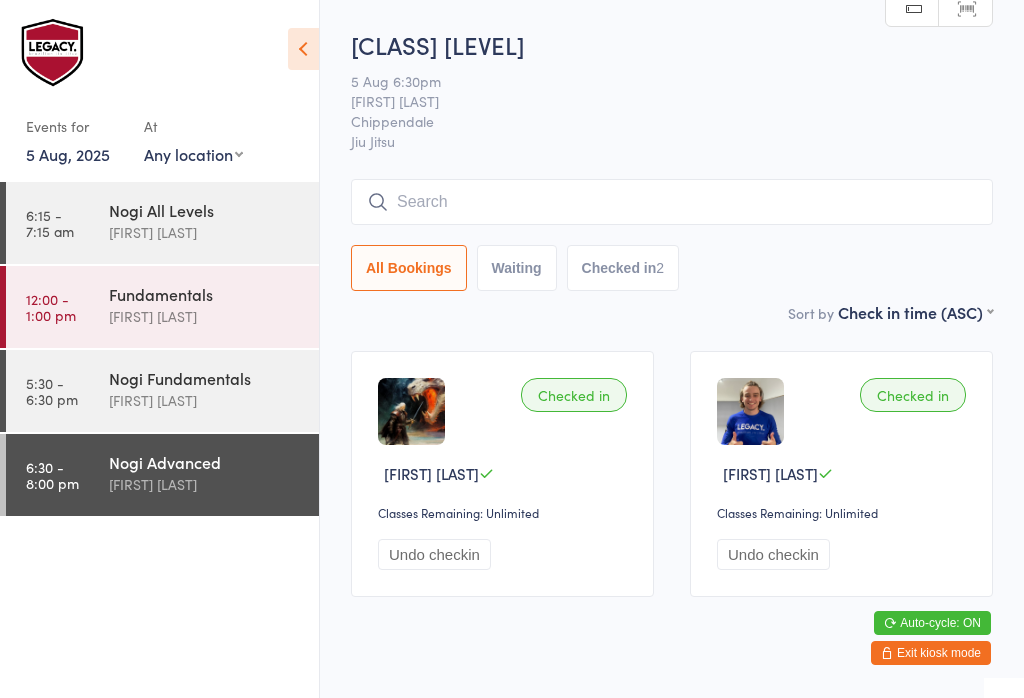 click at bounding box center (672, 202) 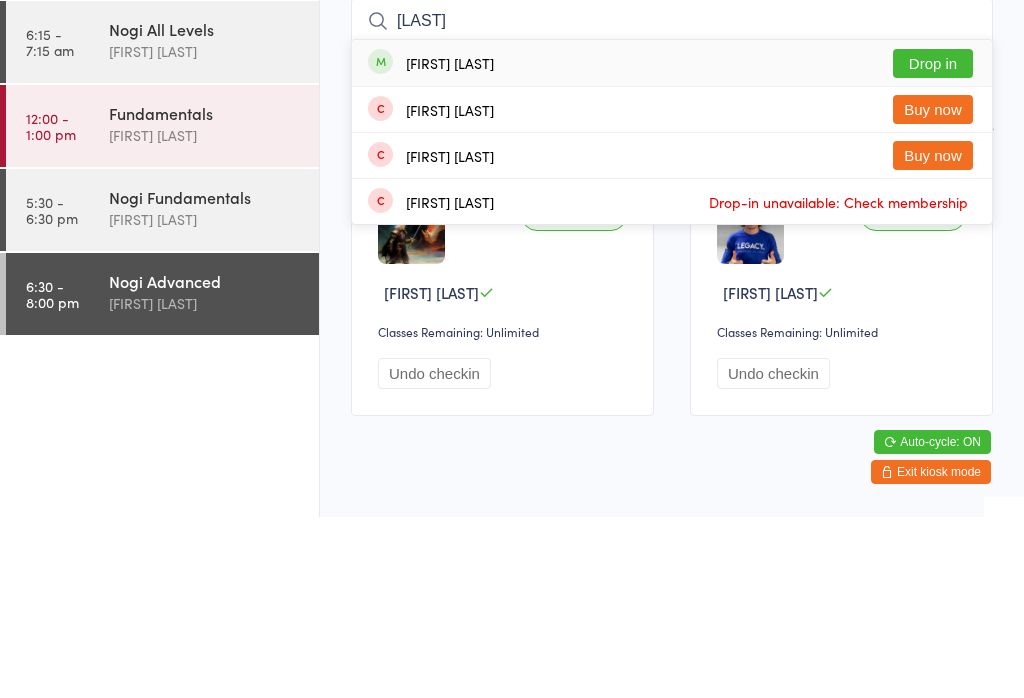 type on "[LAST]" 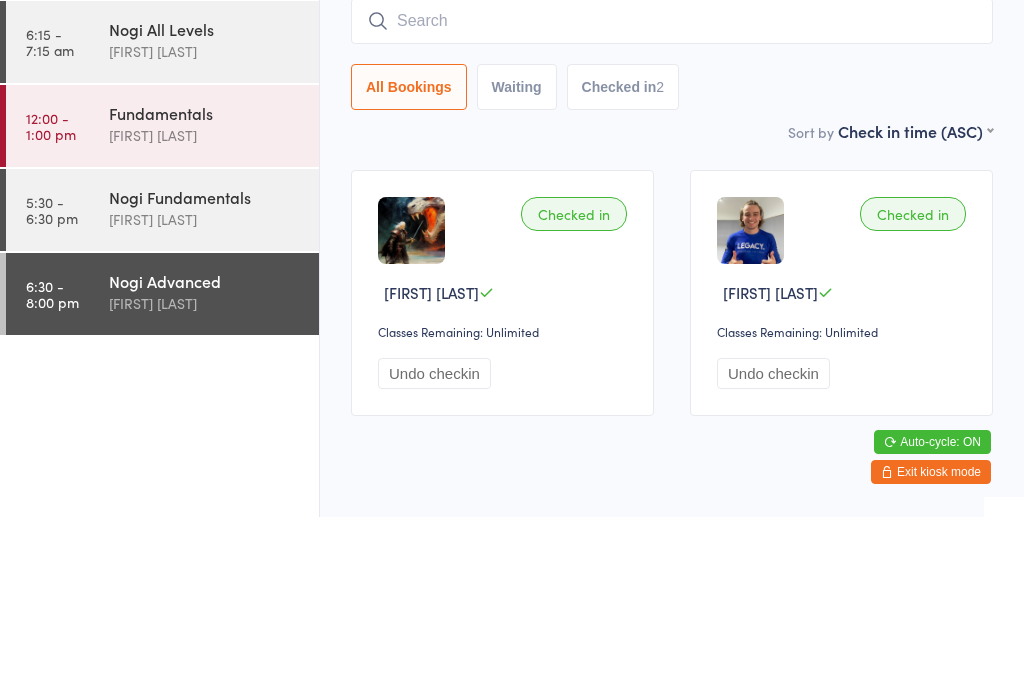 scroll, scrollTop: 49, scrollLeft: 0, axis: vertical 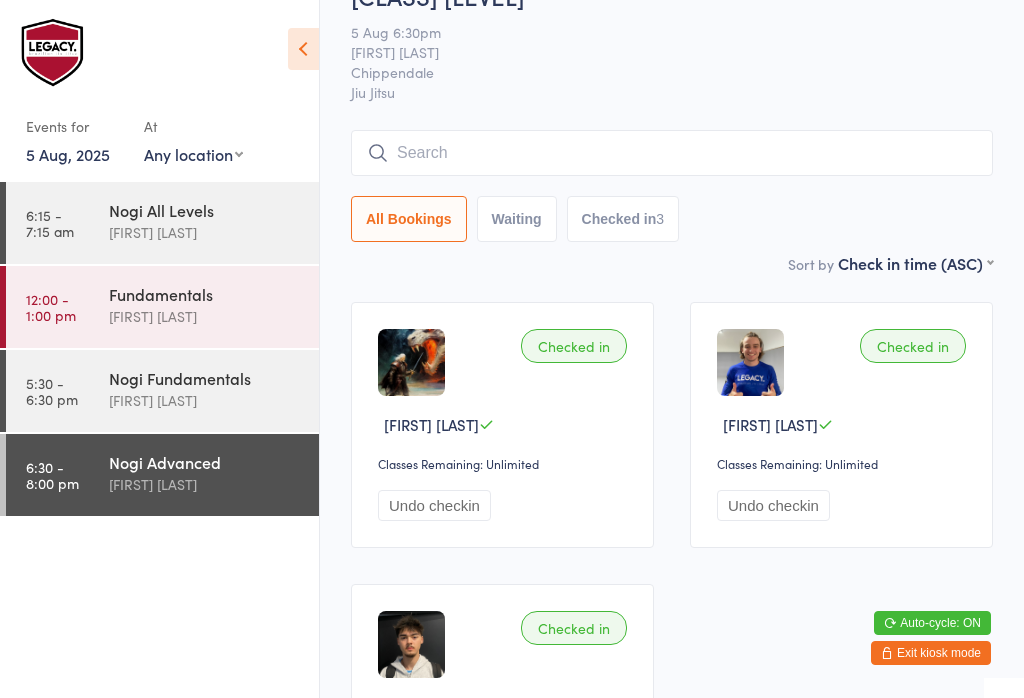 click at bounding box center (672, 153) 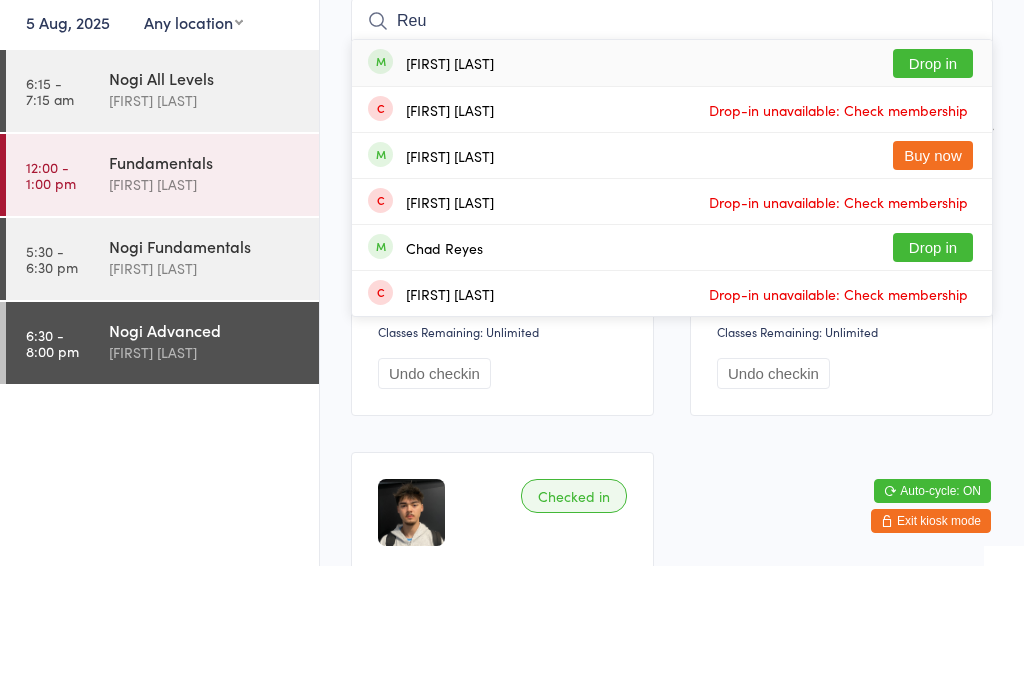 type on "Reu" 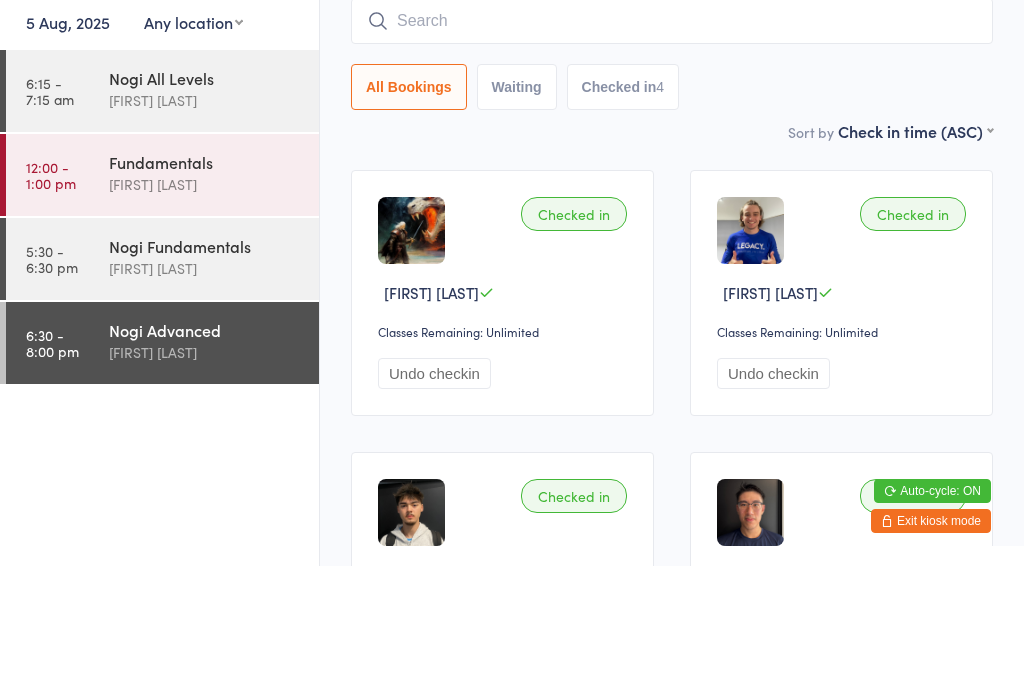 click on "All Bookings Waiting  Checked in  4" at bounding box center [672, 219] 